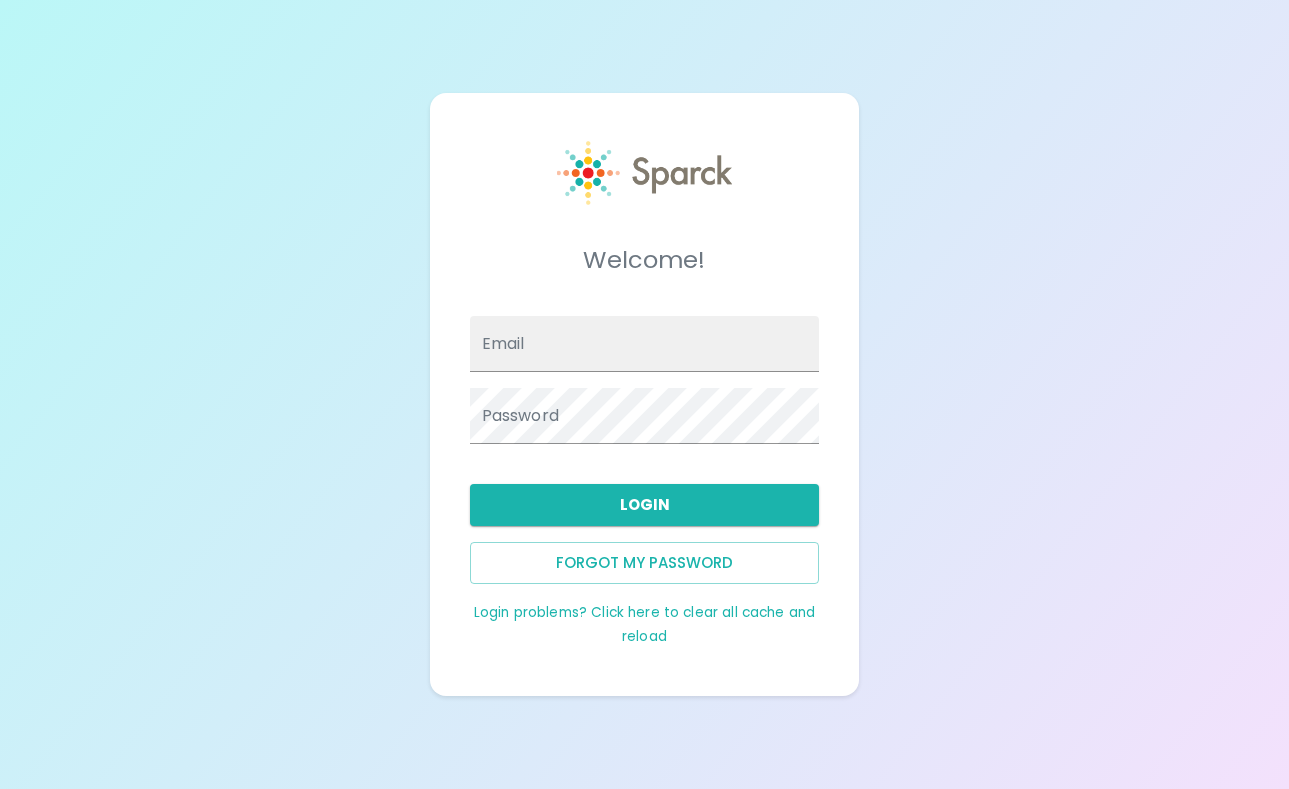 scroll, scrollTop: 0, scrollLeft: 0, axis: both 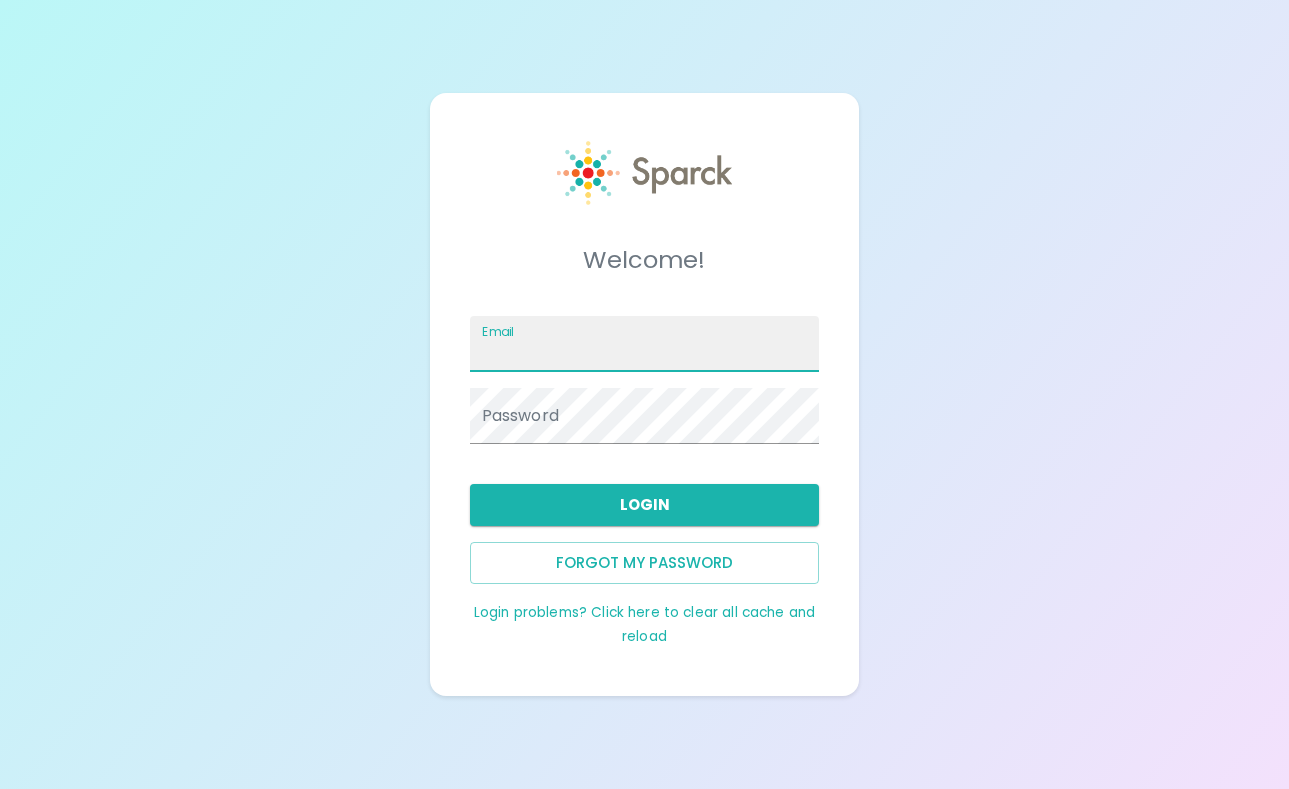 click on "Email" at bounding box center [645, 344] 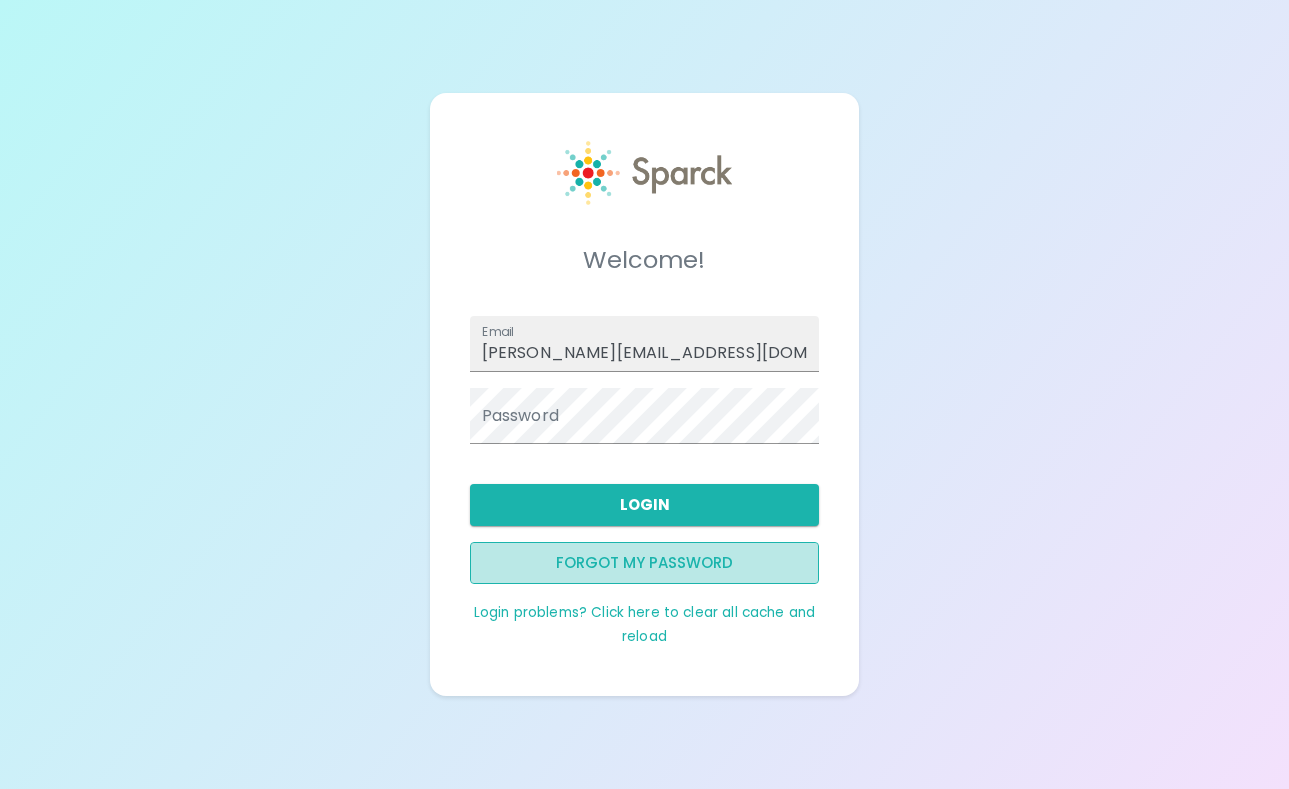 click on "Forgot my password" at bounding box center (645, 563) 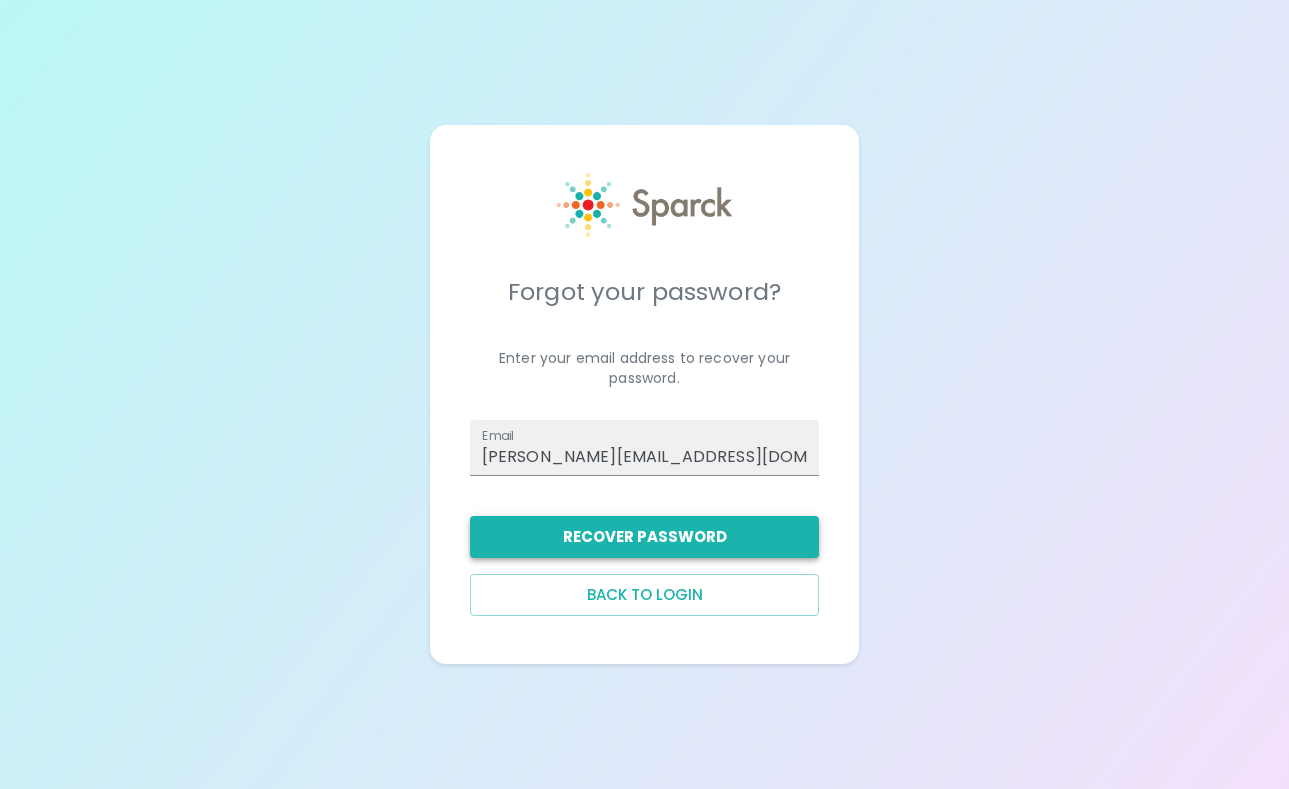 click on "Recover Password" at bounding box center [645, 537] 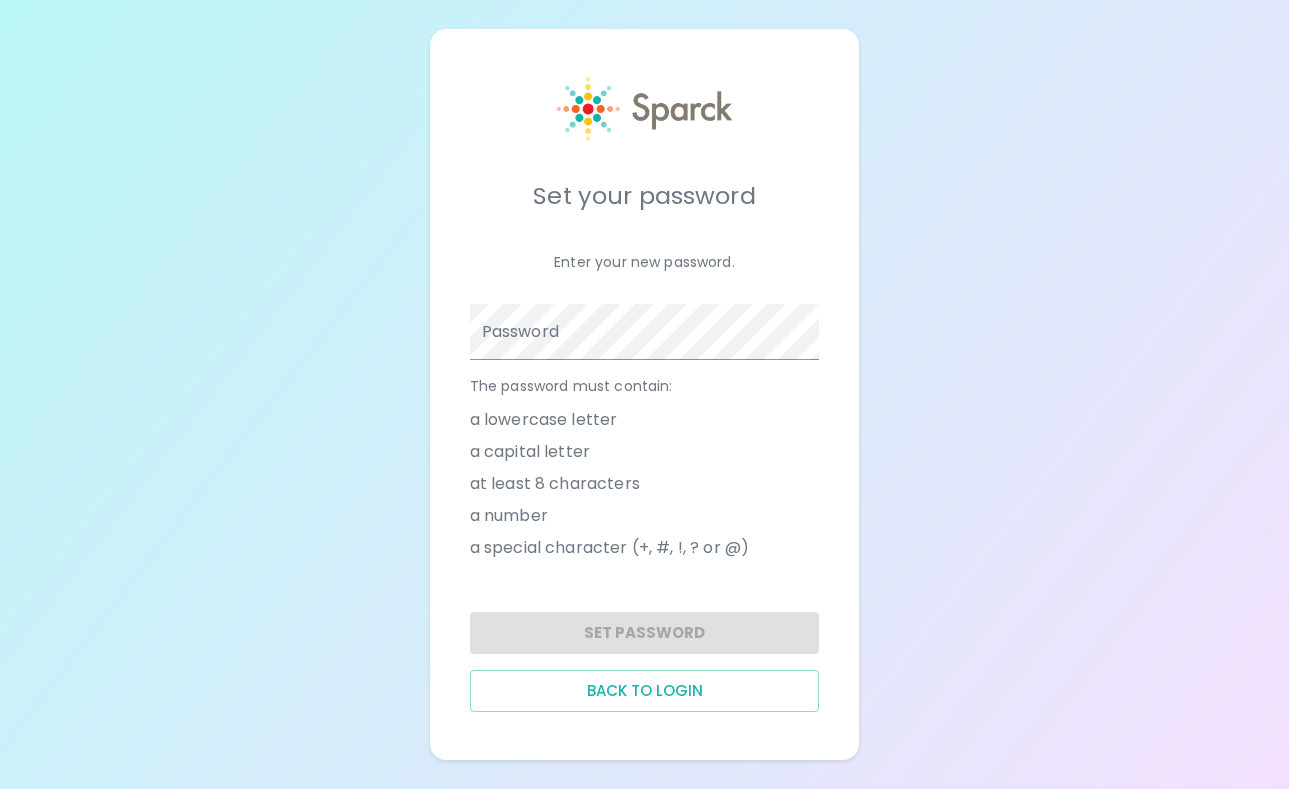 scroll, scrollTop: 0, scrollLeft: 0, axis: both 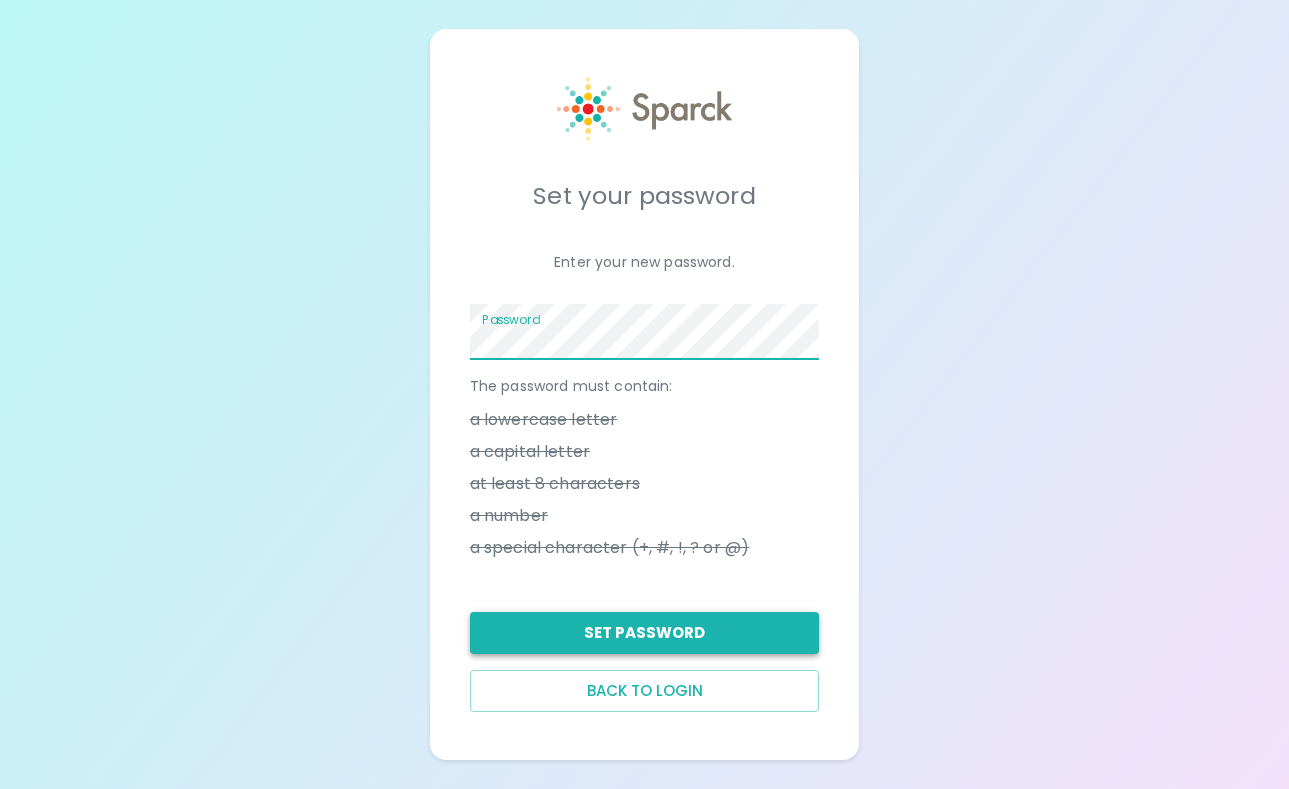 click on "Set Password" at bounding box center (645, 633) 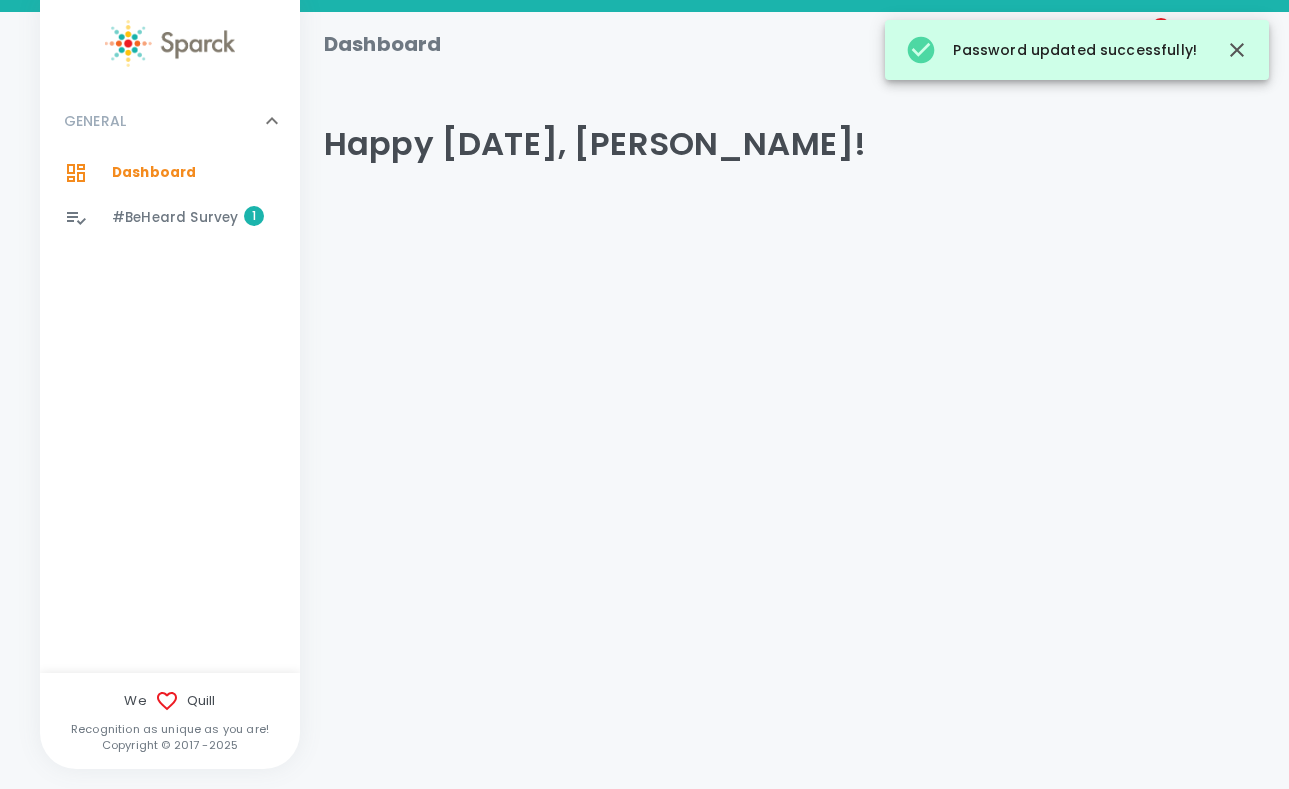 click on "#BeHeard Survey" at bounding box center (175, 218) 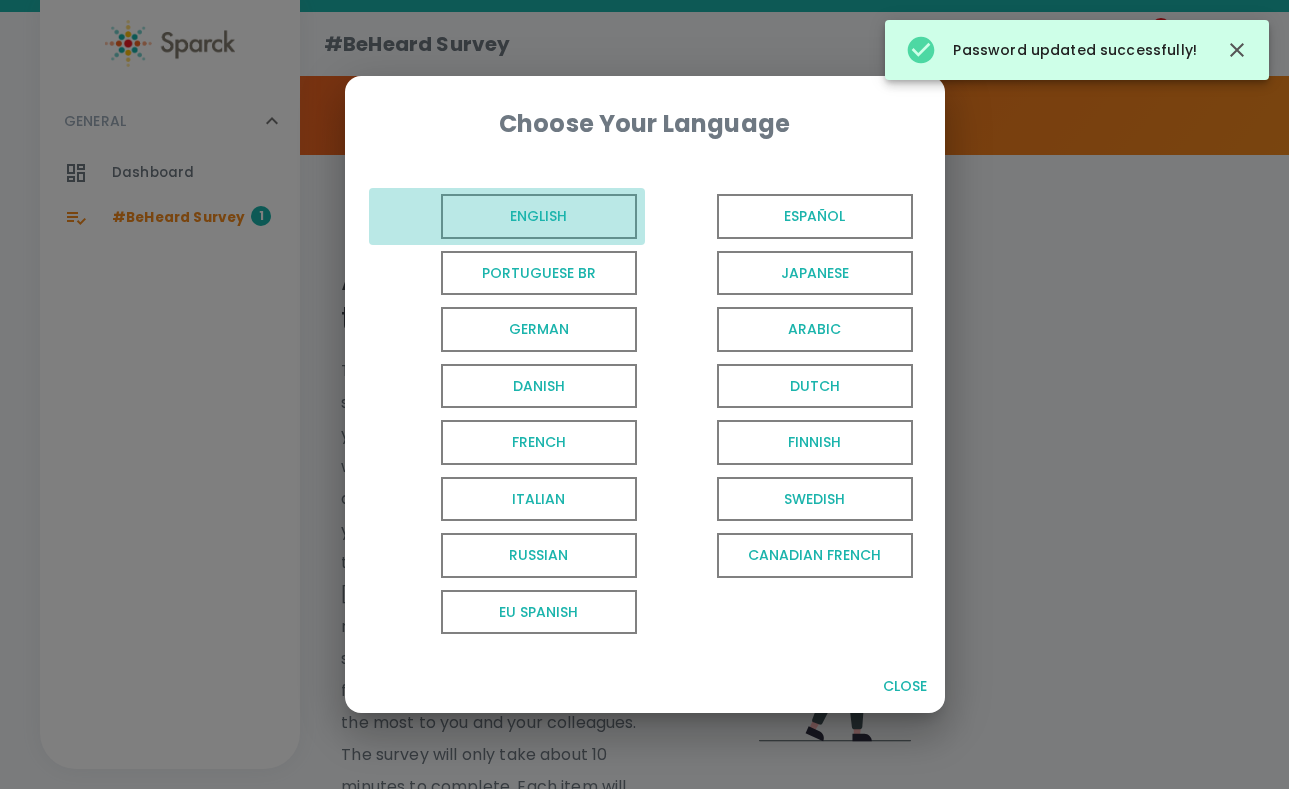 click on "English" at bounding box center [507, 216] 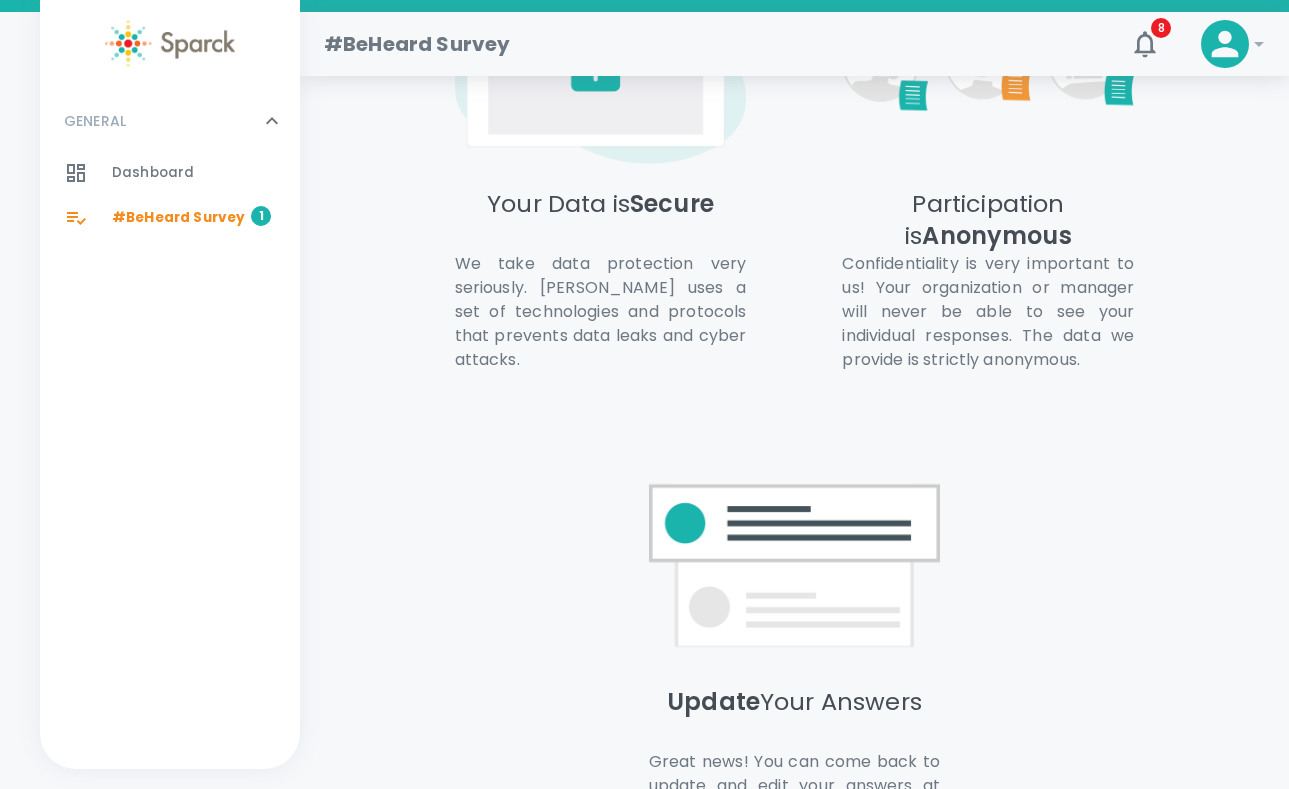 scroll, scrollTop: 1427, scrollLeft: 0, axis: vertical 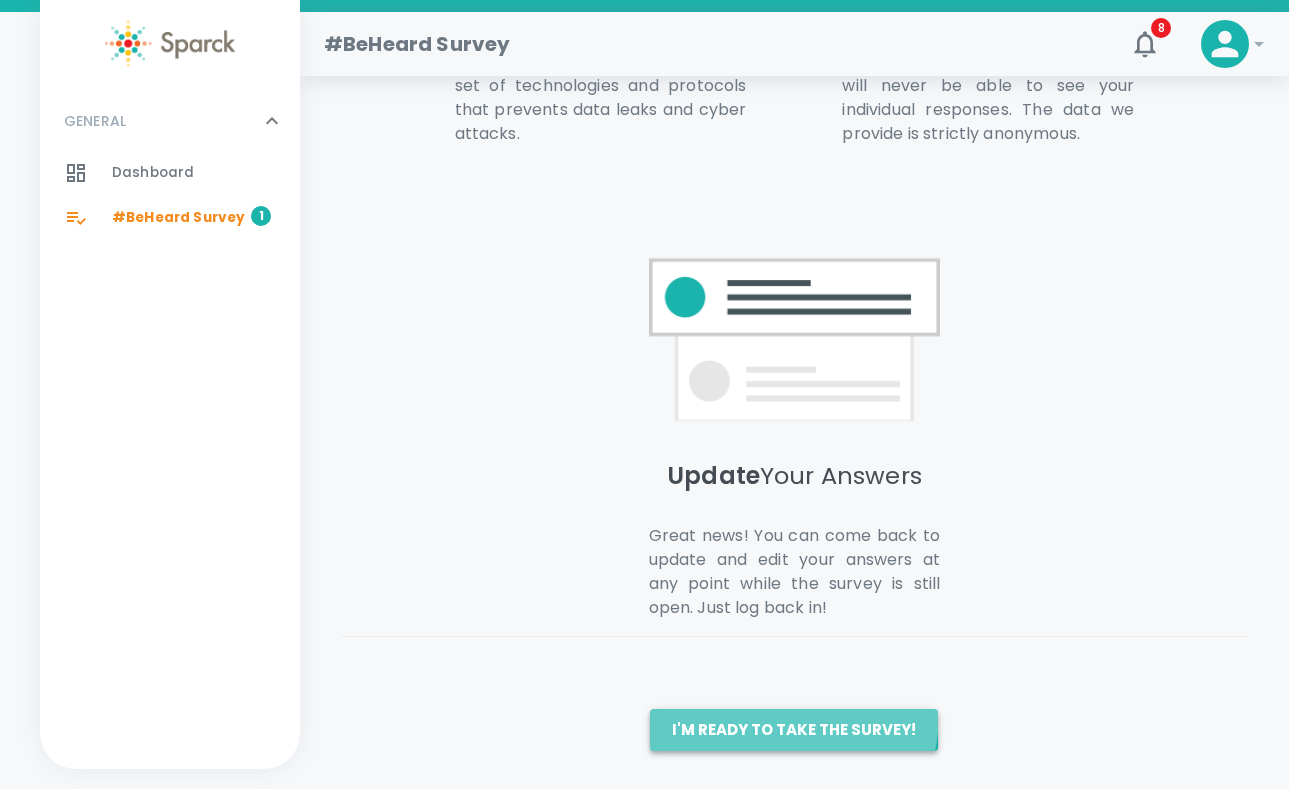 click on "I'm ready to take the survey!" at bounding box center (794, 730) 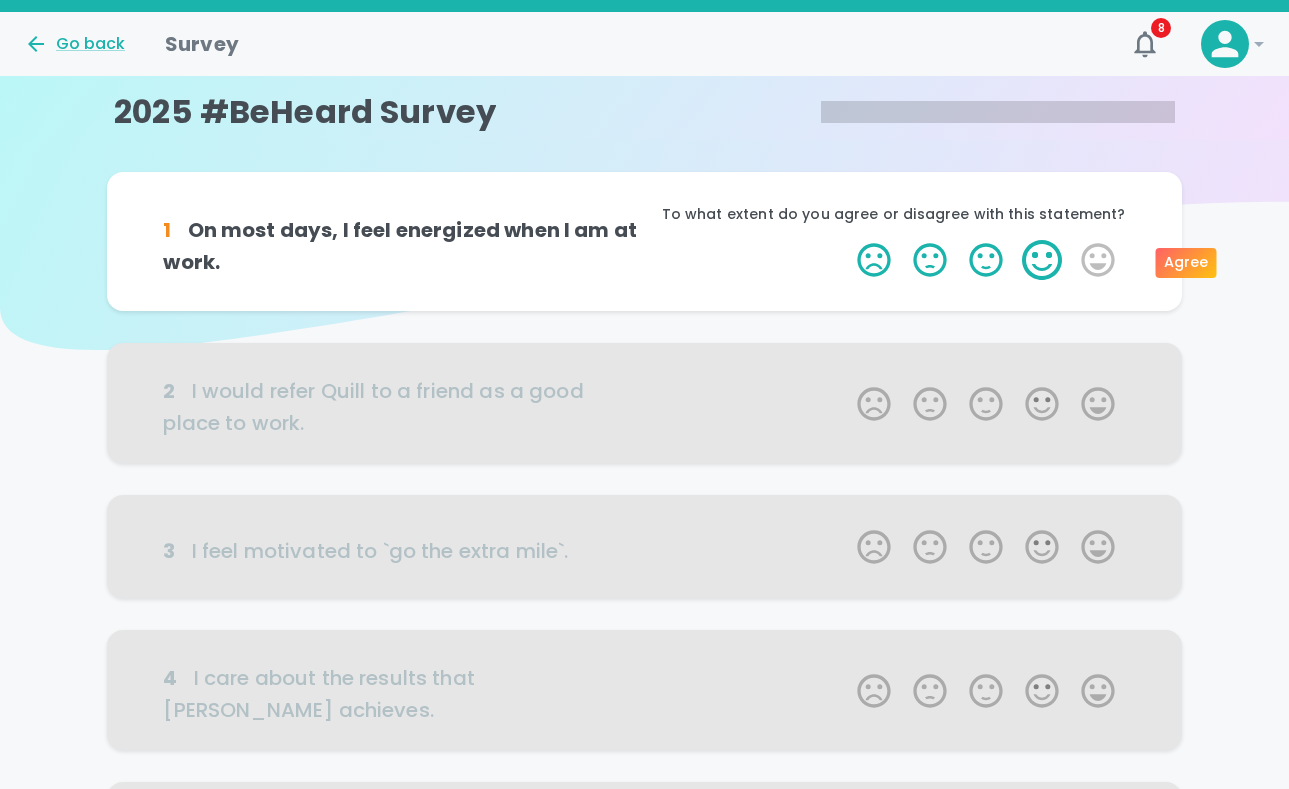 click on "4 Stars" at bounding box center (1042, 260) 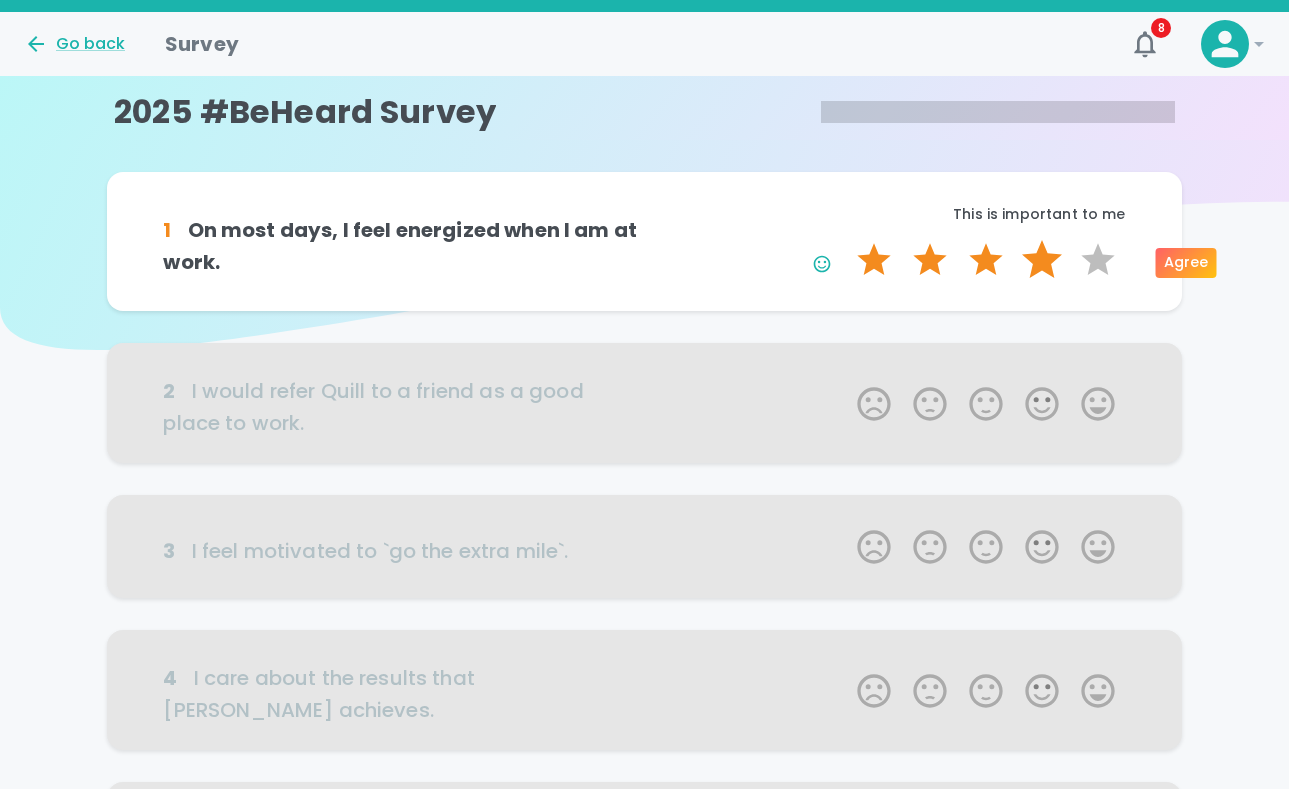 click on "4 Stars" at bounding box center [1042, 260] 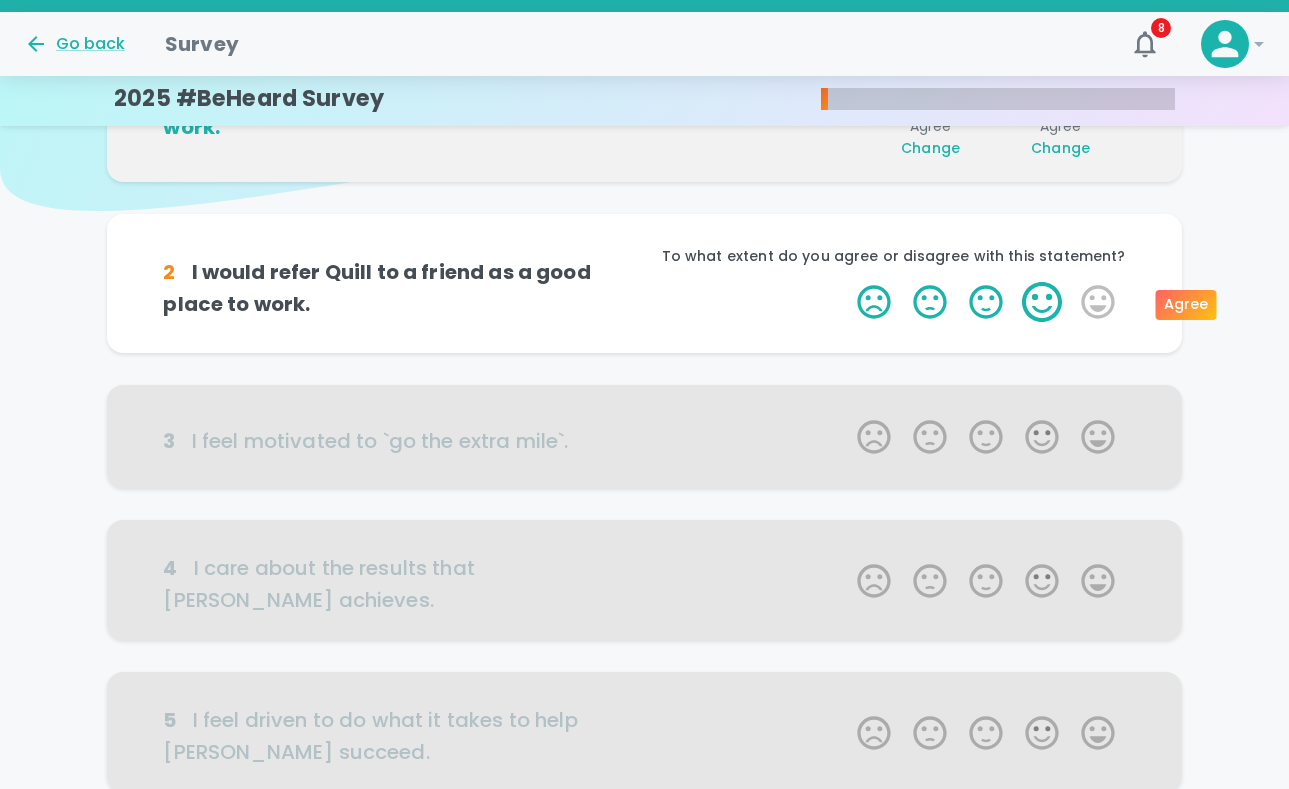 scroll, scrollTop: 0, scrollLeft: 0, axis: both 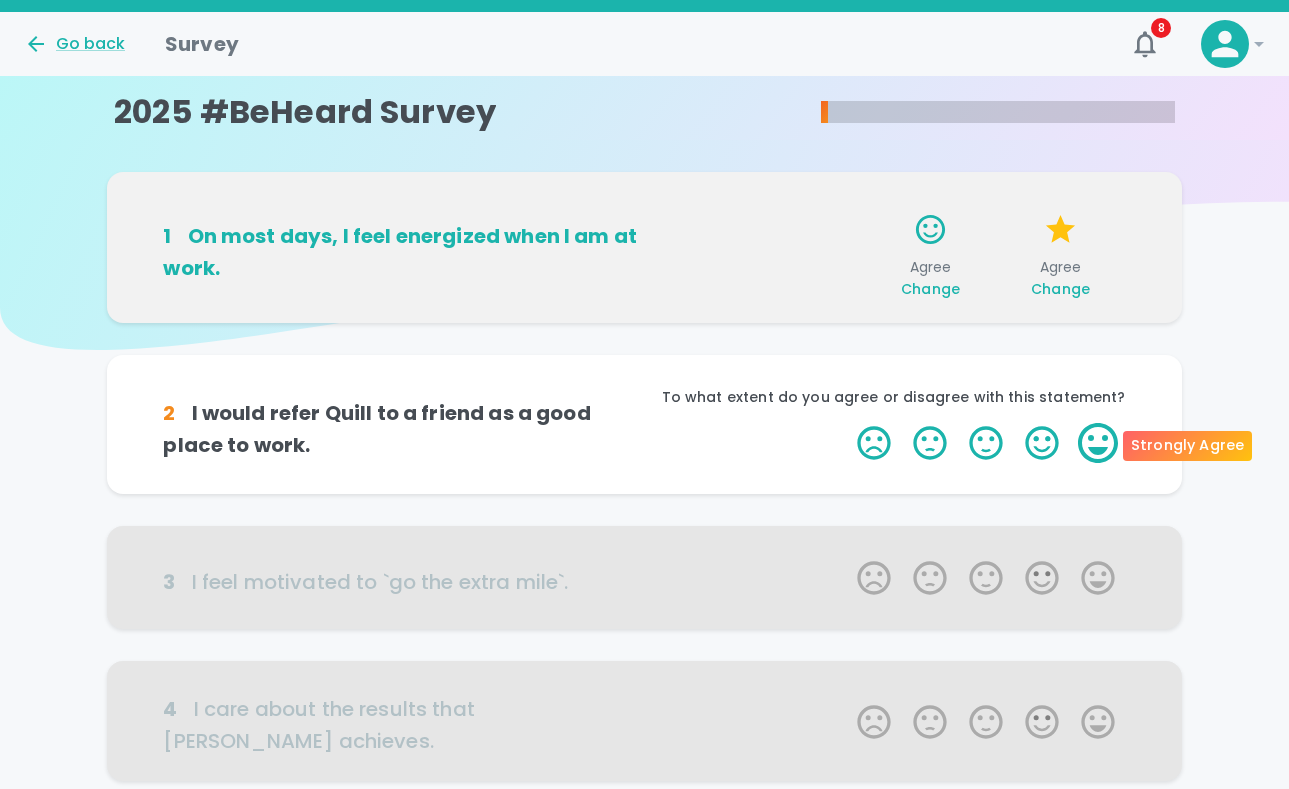 click on "5 Stars" at bounding box center (1098, 443) 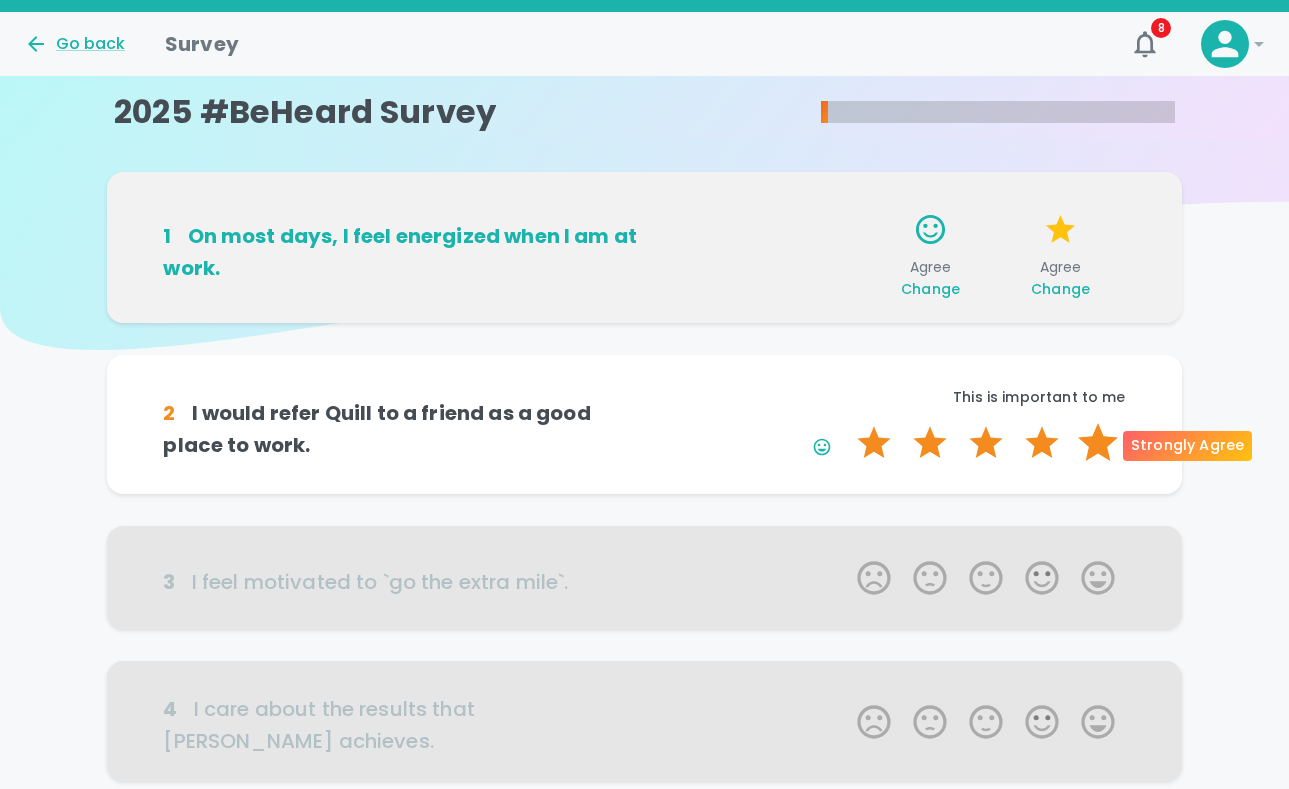 click on "5 Stars" at bounding box center (1098, 443) 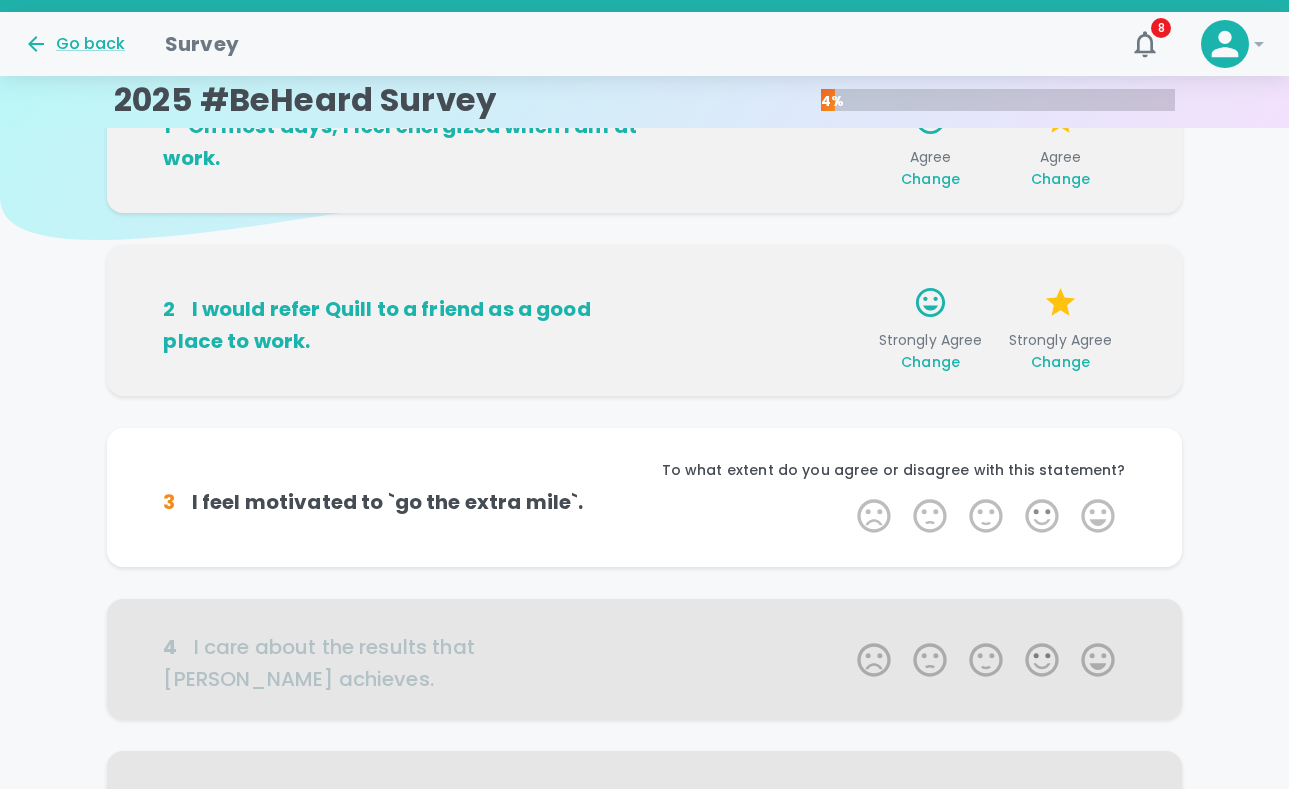 scroll, scrollTop: 112, scrollLeft: 0, axis: vertical 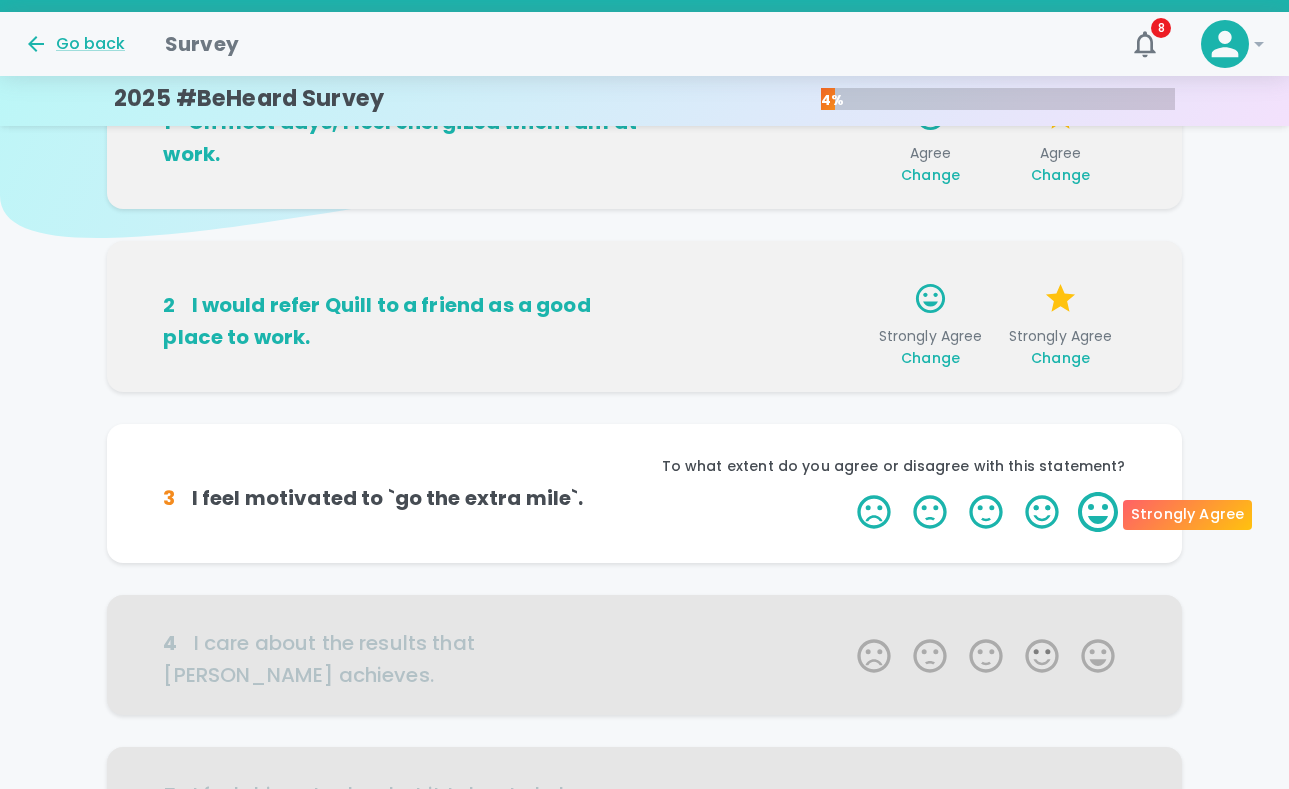 click on "5 Stars" at bounding box center [1098, 512] 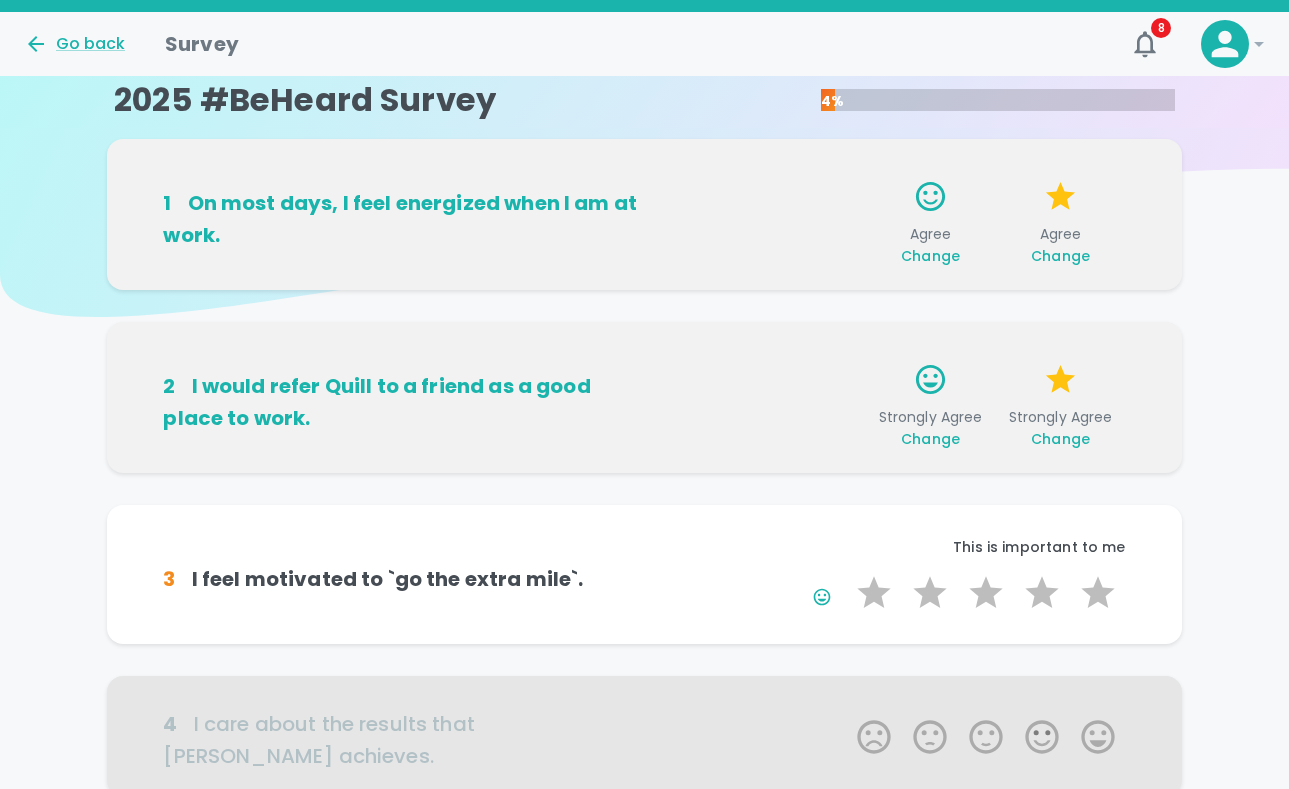 scroll, scrollTop: 34, scrollLeft: 0, axis: vertical 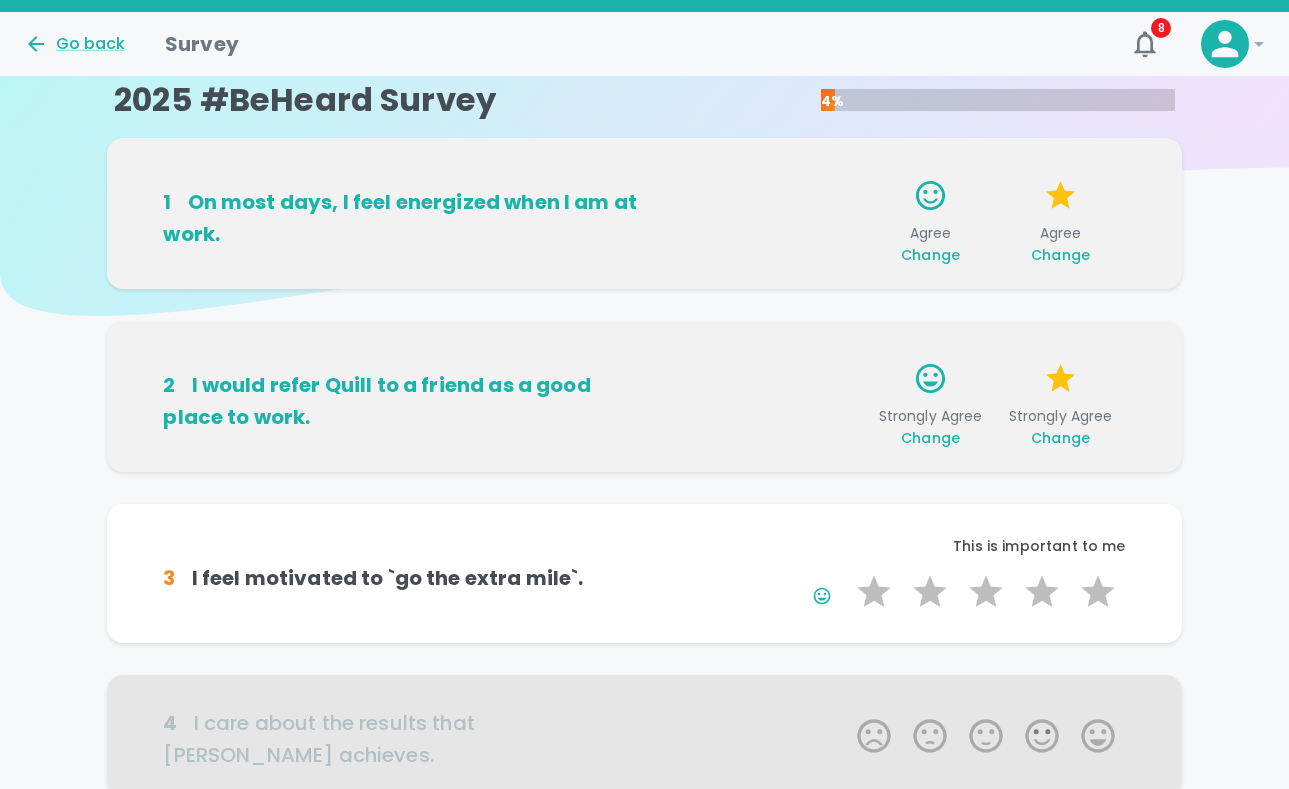 click on "Change" at bounding box center (1060, 255) 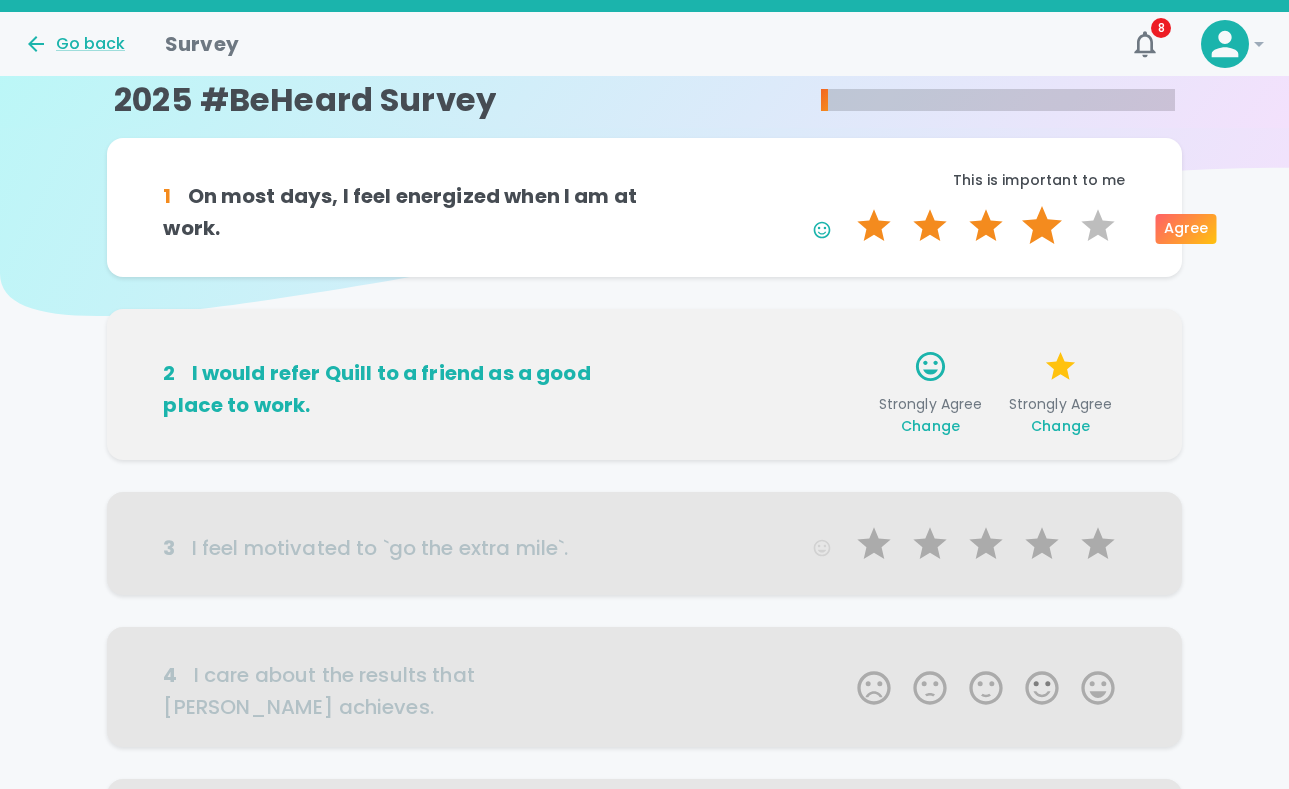 click on "4 Stars" at bounding box center [1042, 226] 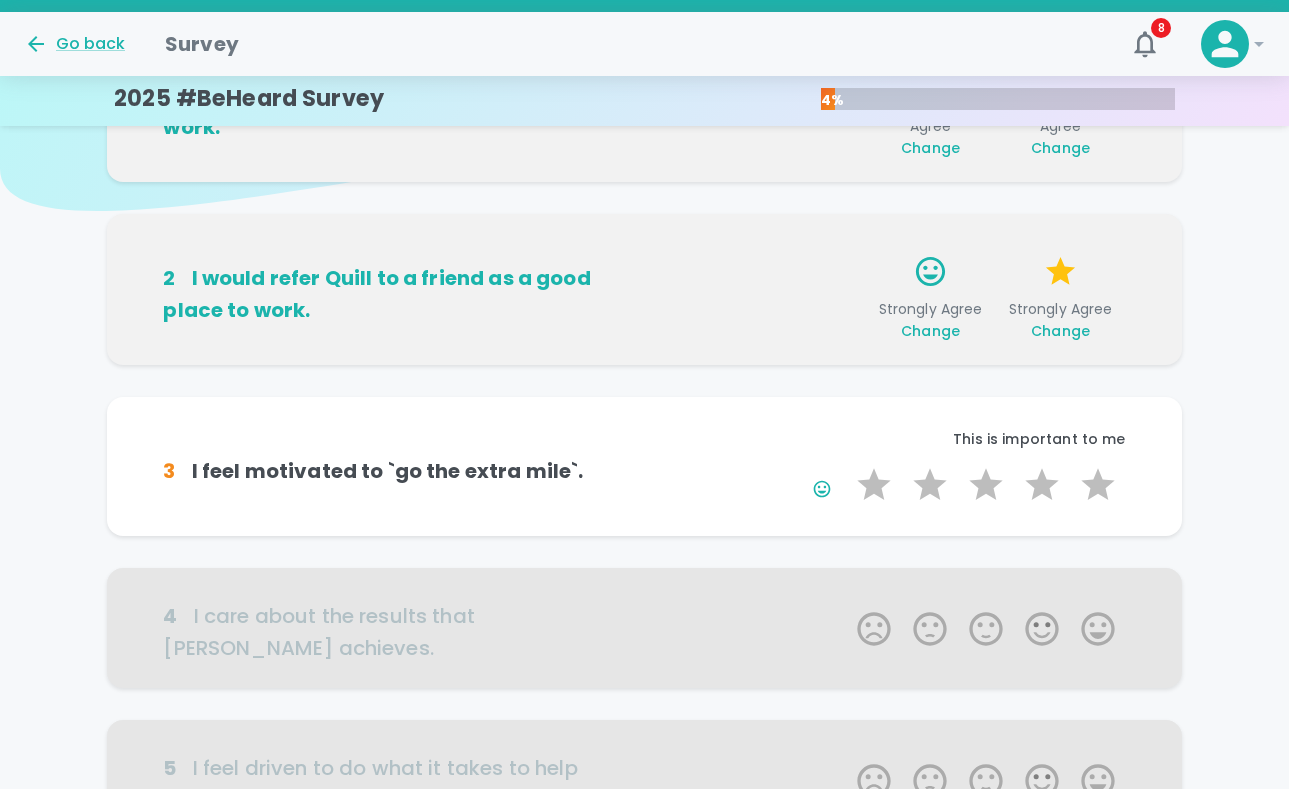 scroll, scrollTop: 210, scrollLeft: 0, axis: vertical 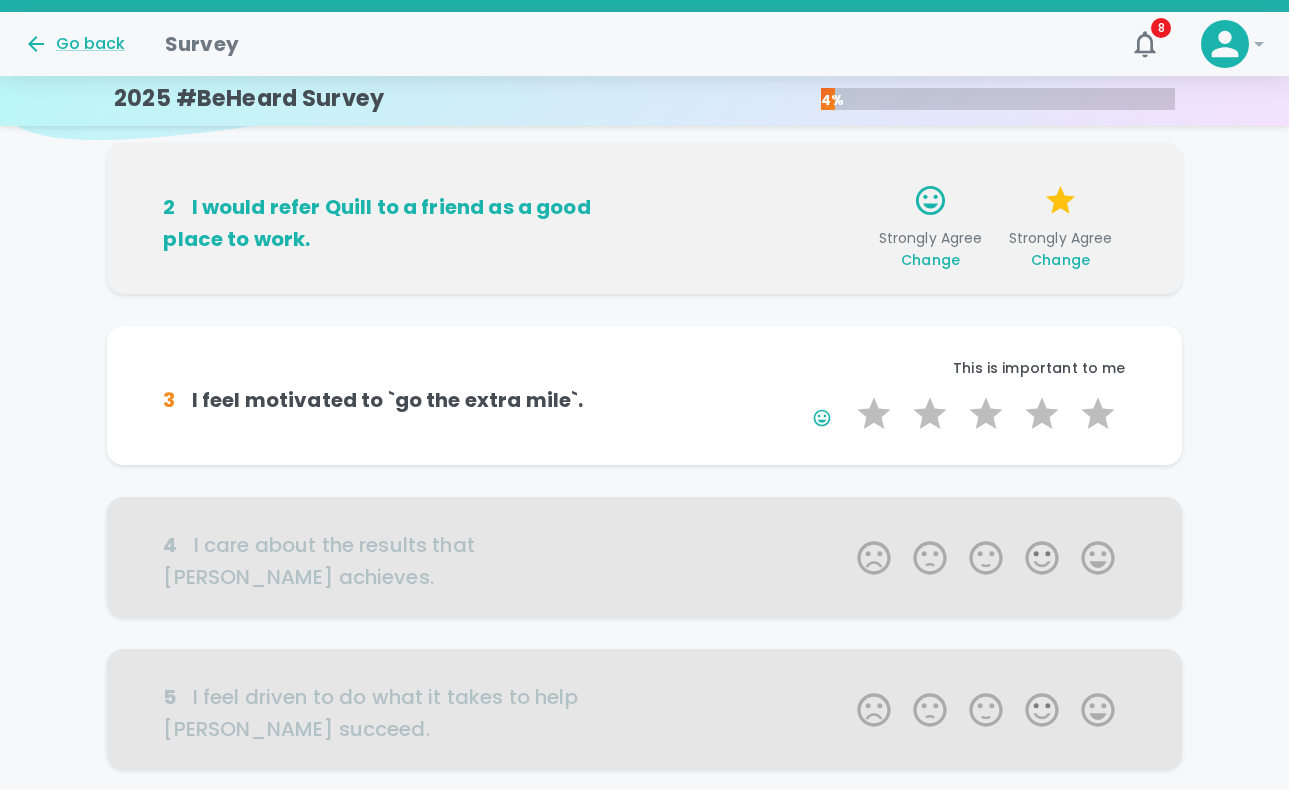 click on "Change" at bounding box center [1060, 260] 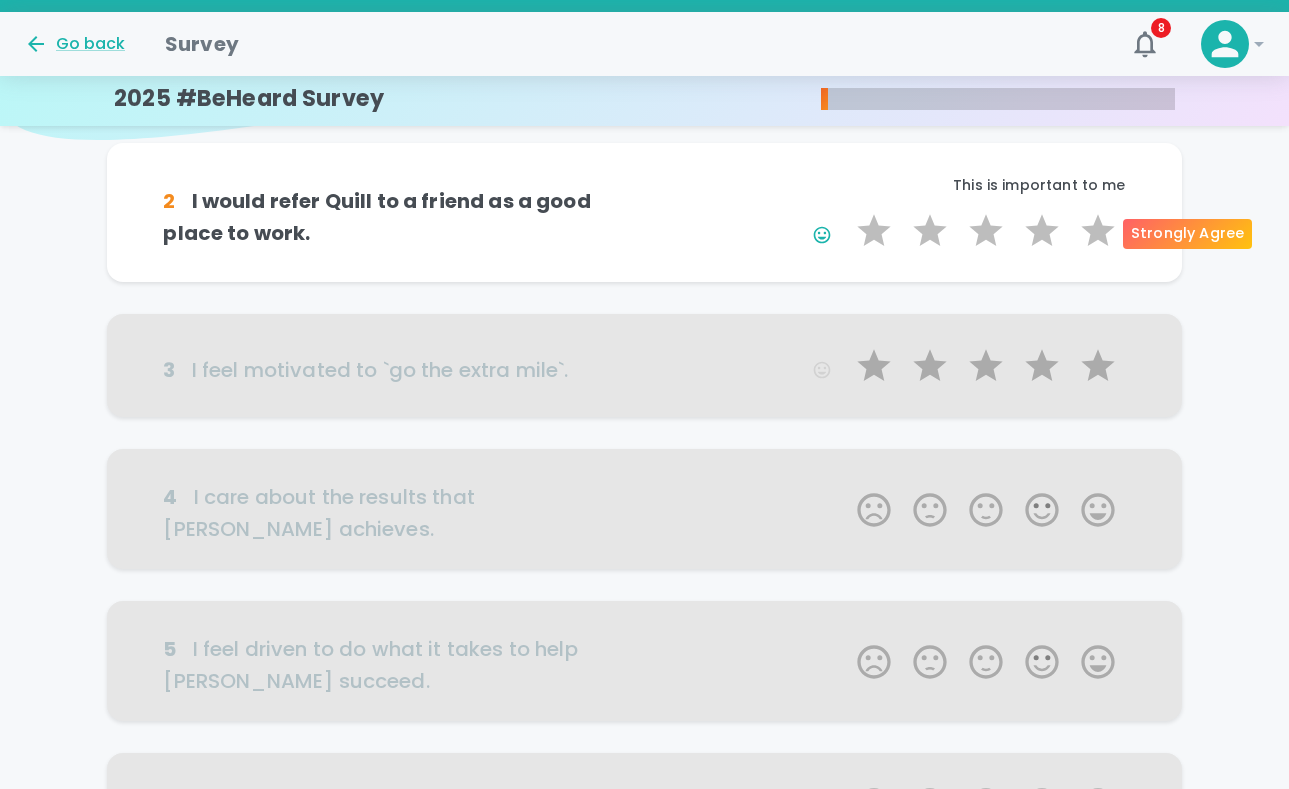 click on "2 I would refer Quill to a friend as a good place to work. This is important to me 1 Star 2 Stars 3 Stars 4 Stars 5 Stars Empty" at bounding box center (644, 212) 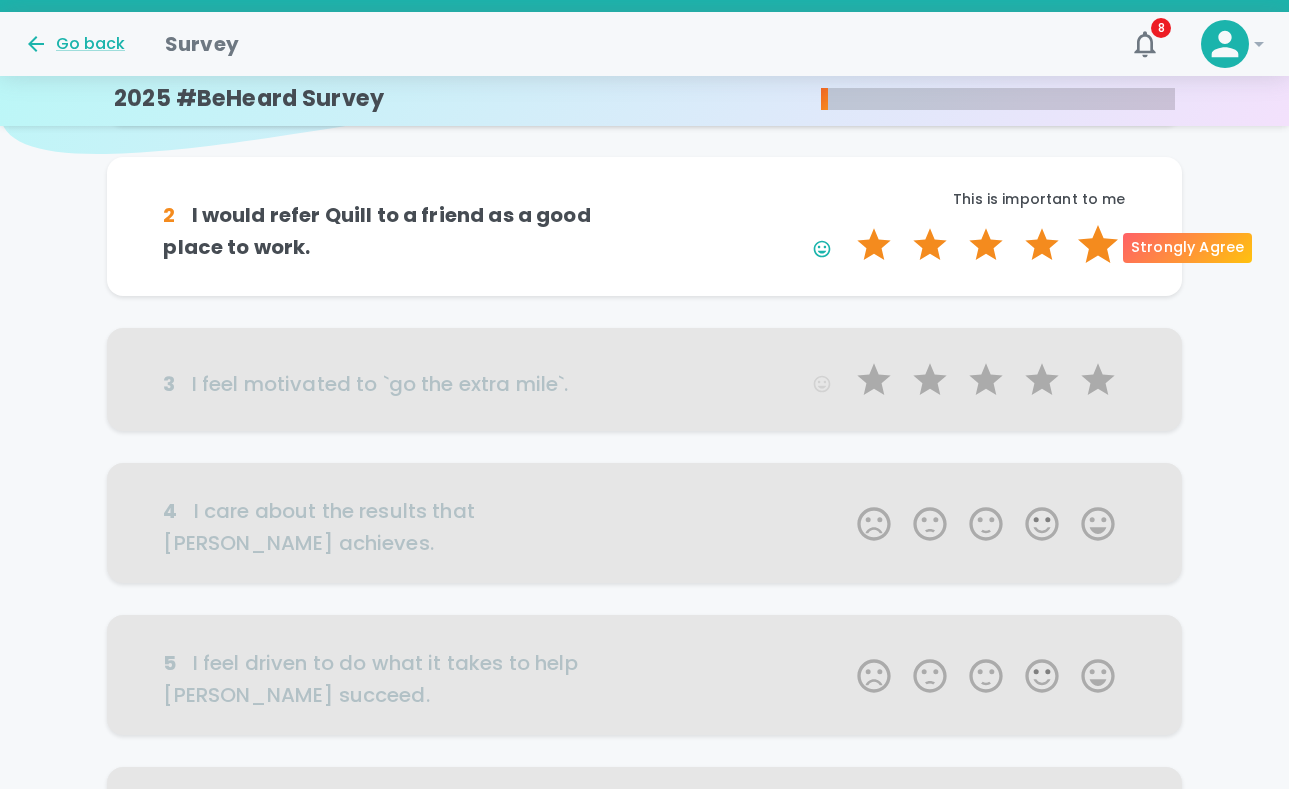 click on "5 Stars" at bounding box center (1098, 245) 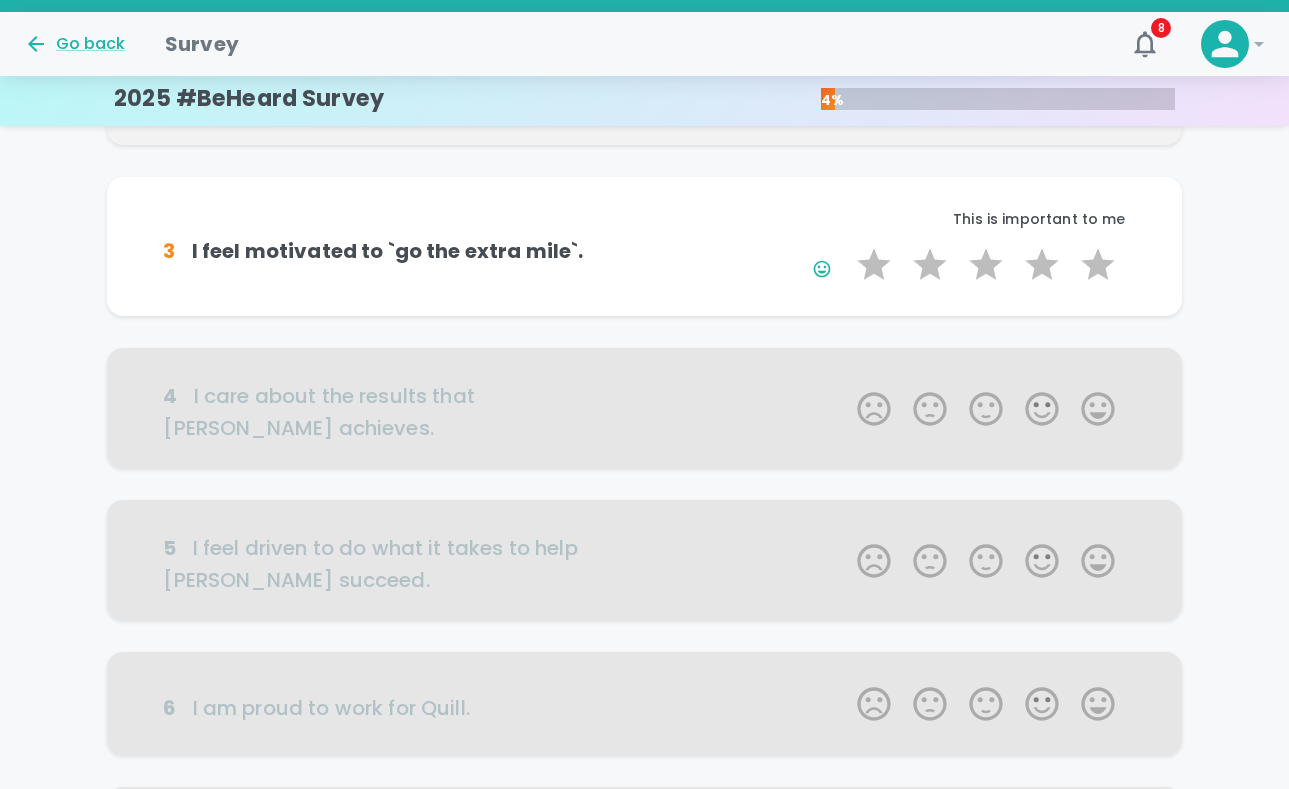 scroll, scrollTop: 372, scrollLeft: 0, axis: vertical 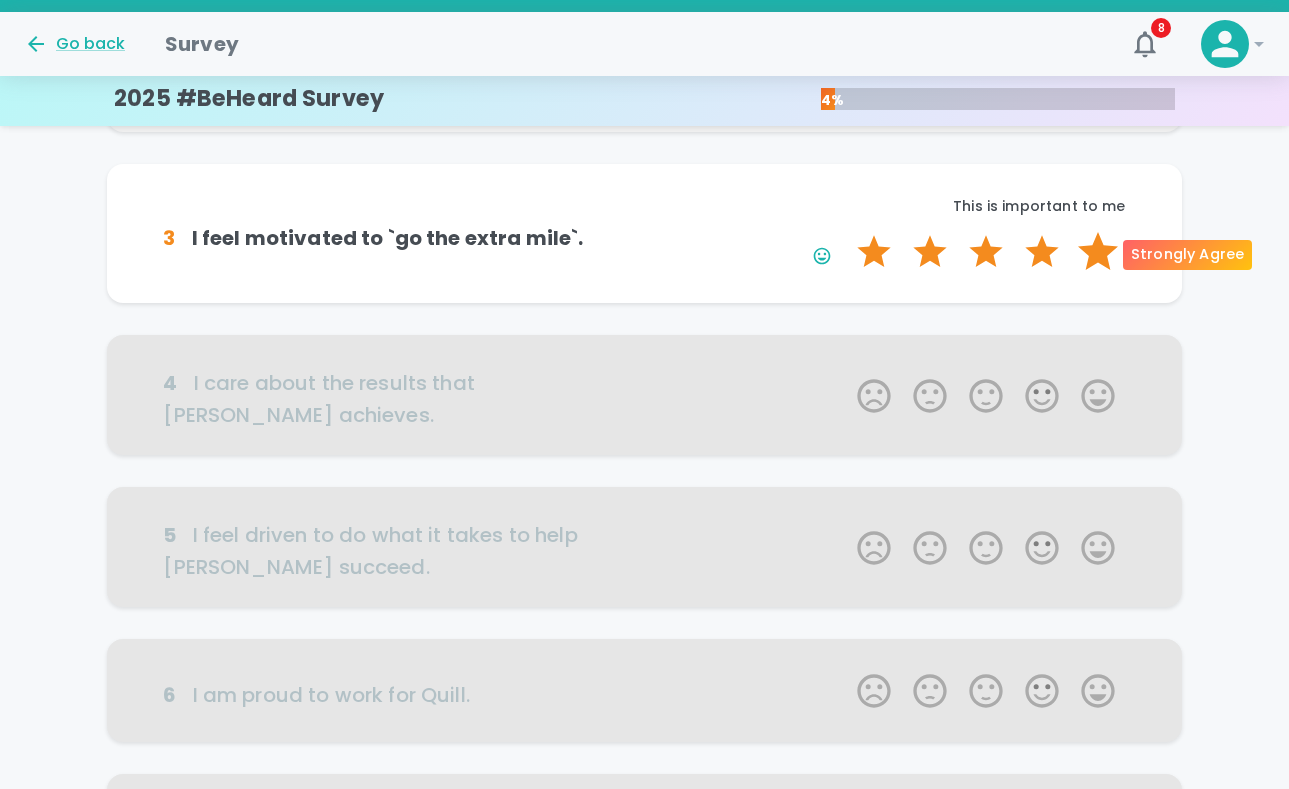 click on "5 Stars" at bounding box center (1098, 252) 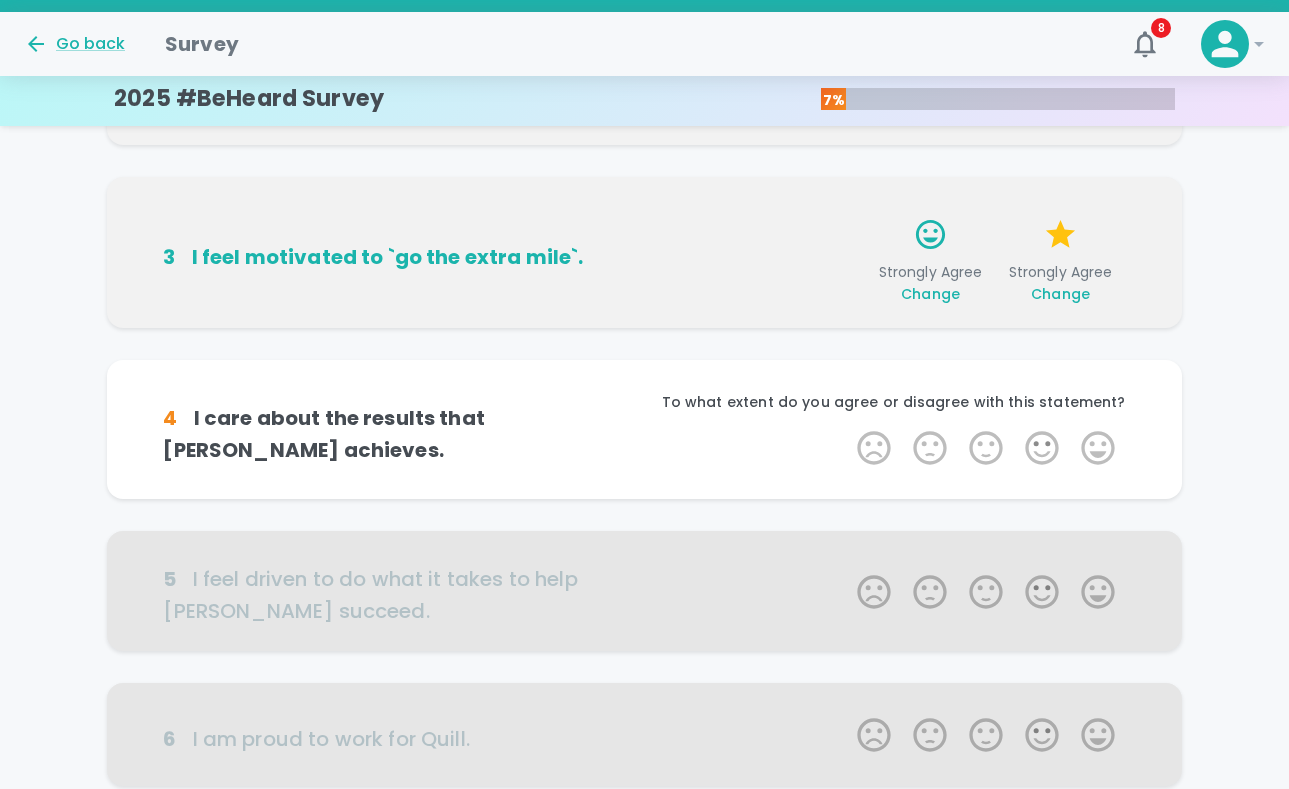 scroll, scrollTop: 320, scrollLeft: 0, axis: vertical 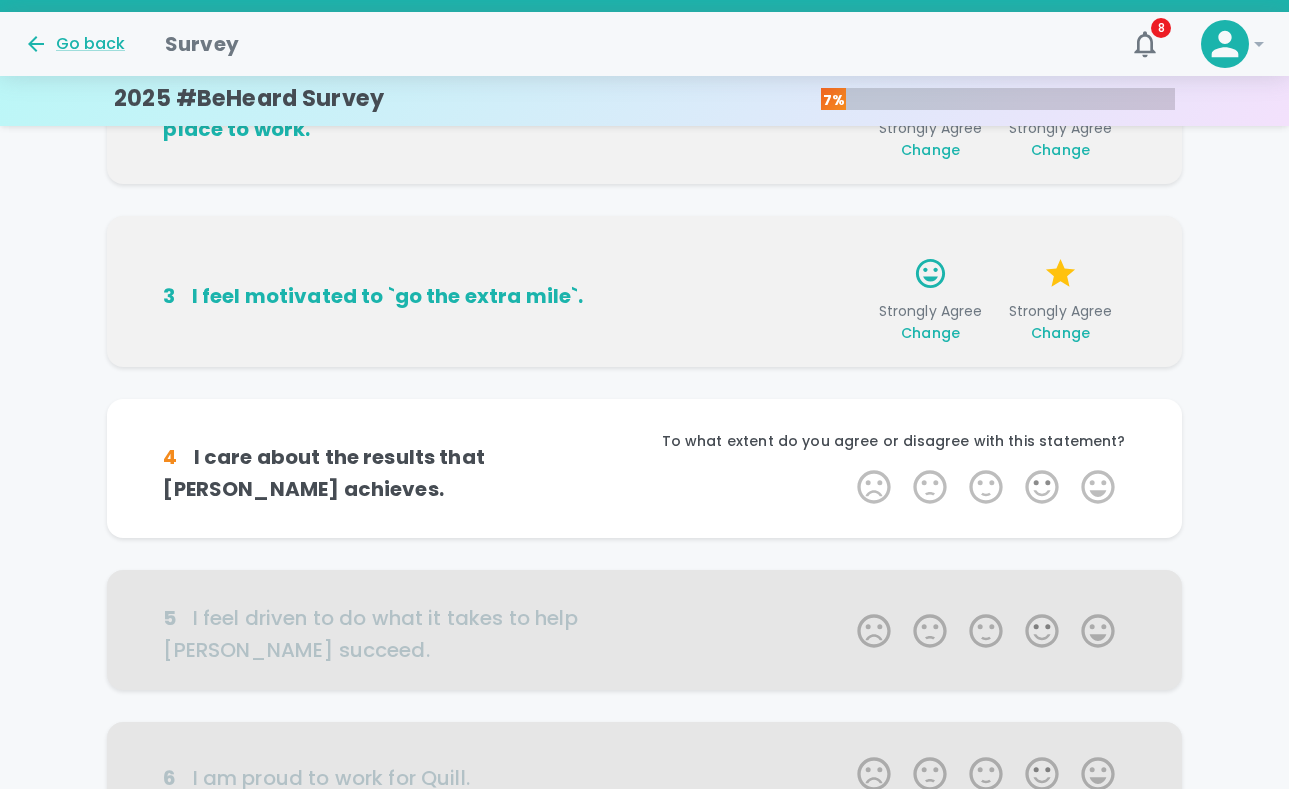 click on "Change" at bounding box center [1060, 333] 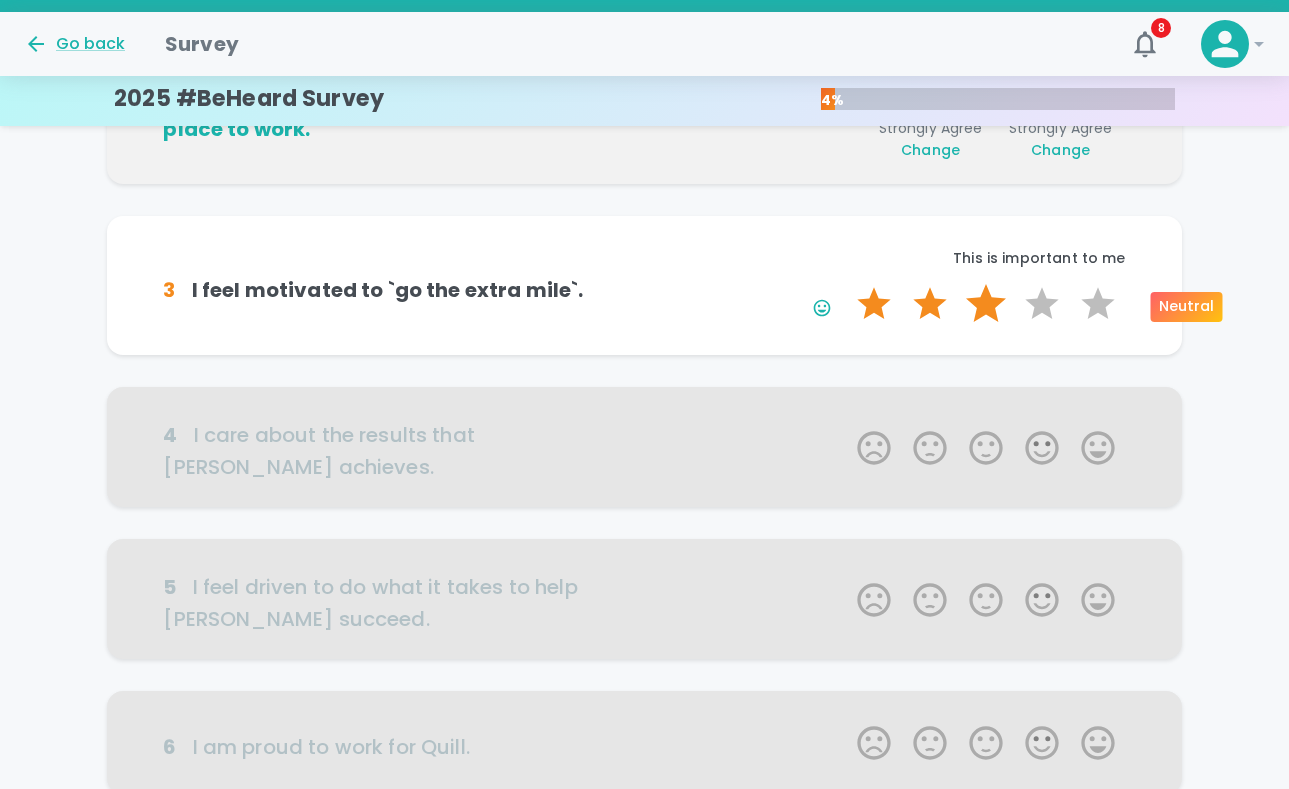 click on "3 Stars" at bounding box center (986, 304) 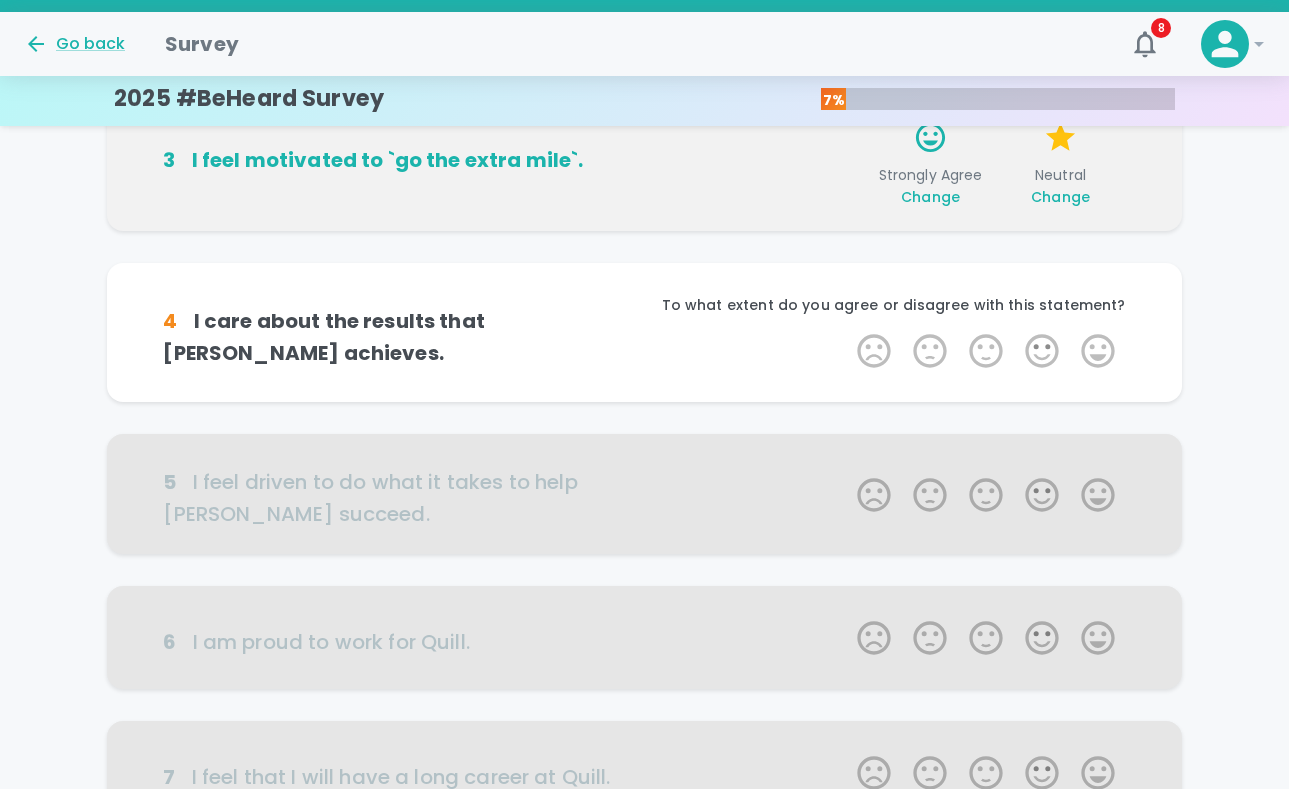 scroll, scrollTop: 496, scrollLeft: 0, axis: vertical 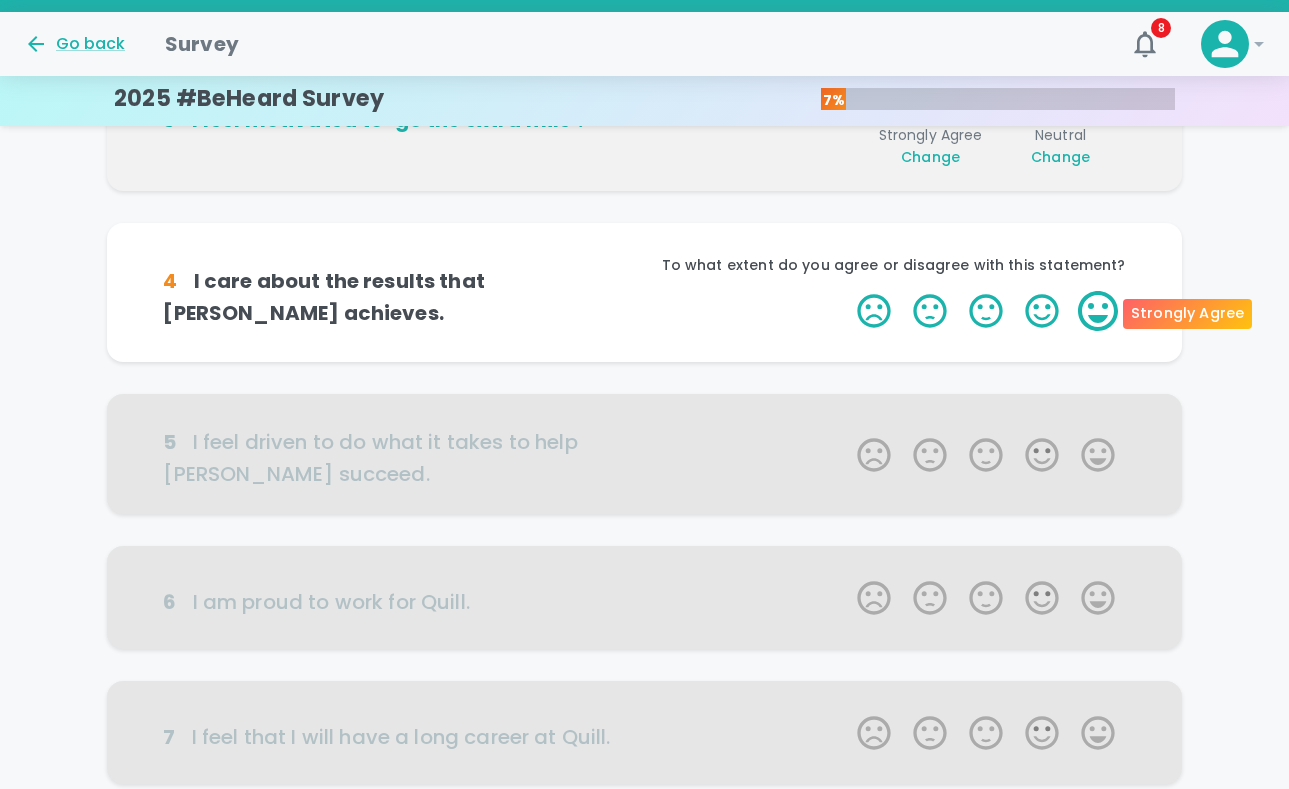 click on "5 Stars" at bounding box center (1098, 311) 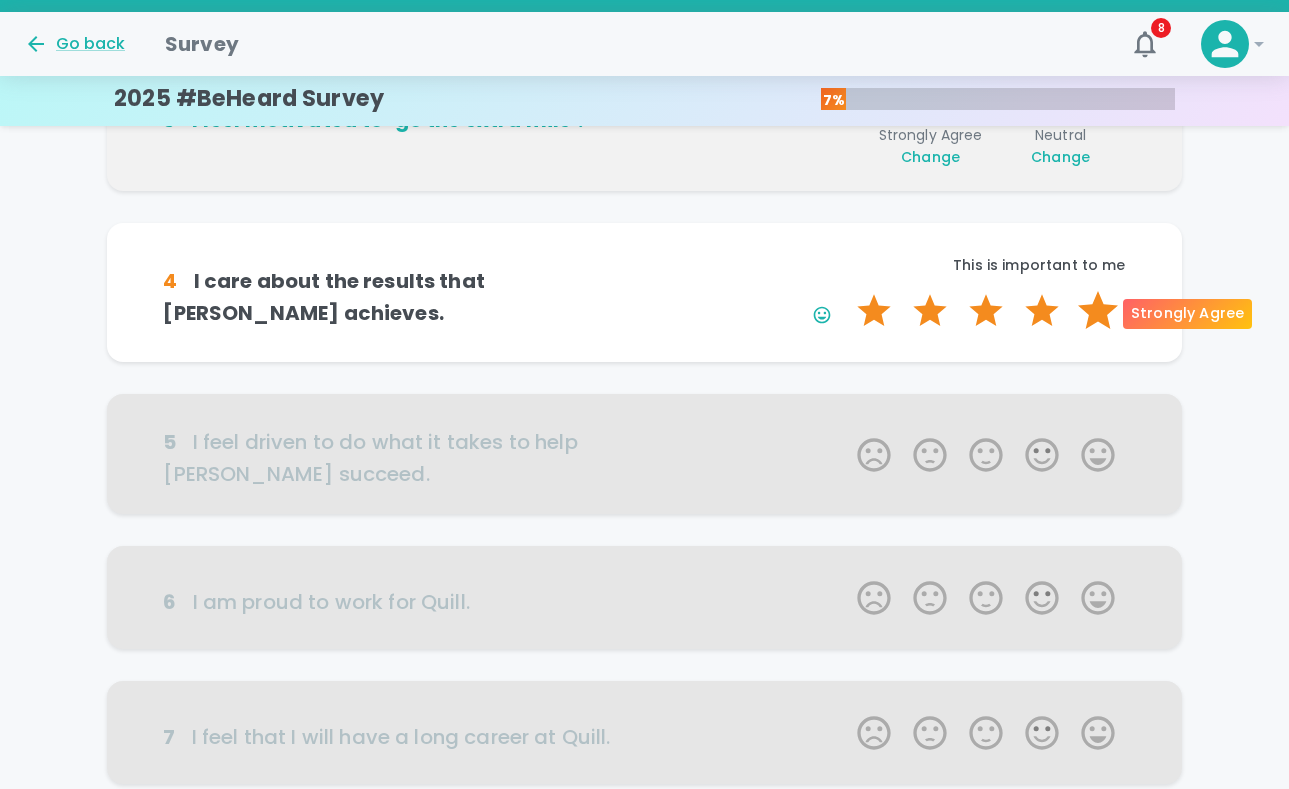 click on "5 Stars" at bounding box center [1098, 311] 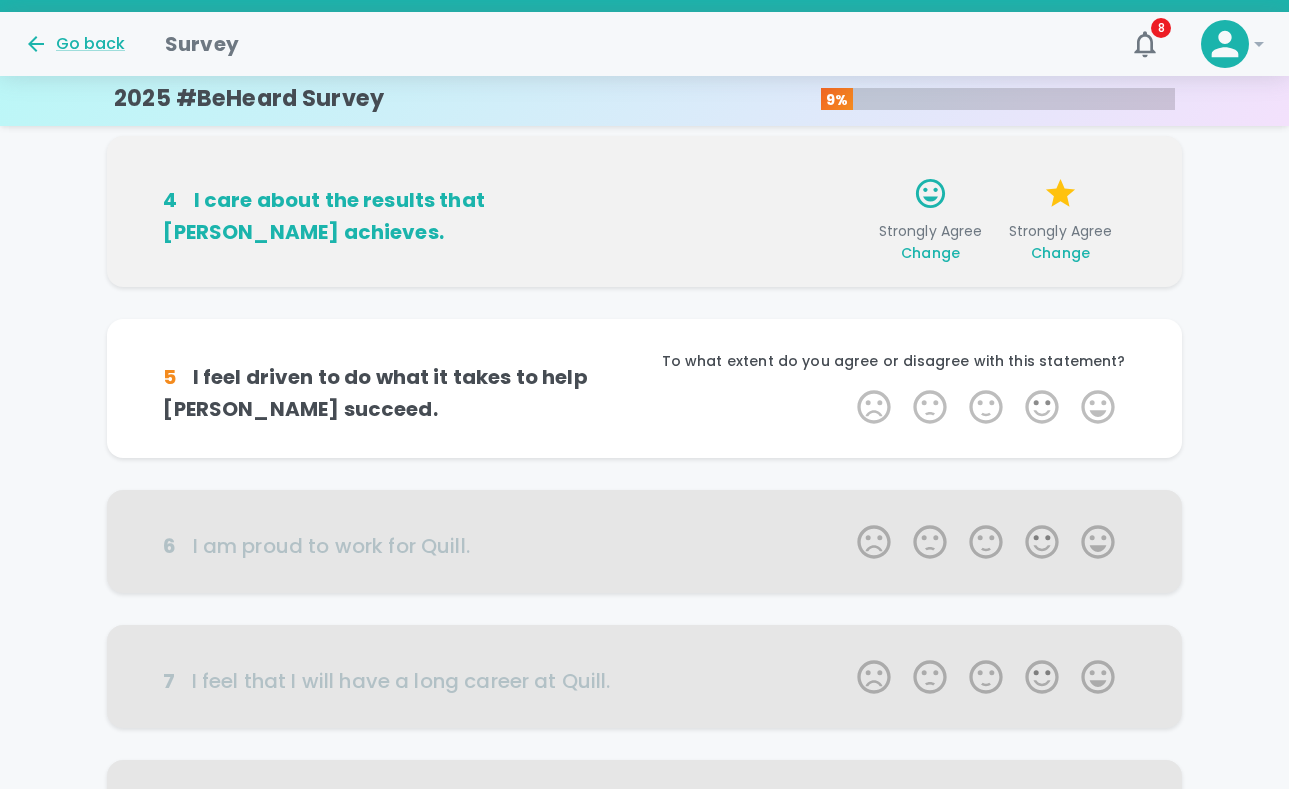 scroll, scrollTop: 672, scrollLeft: 0, axis: vertical 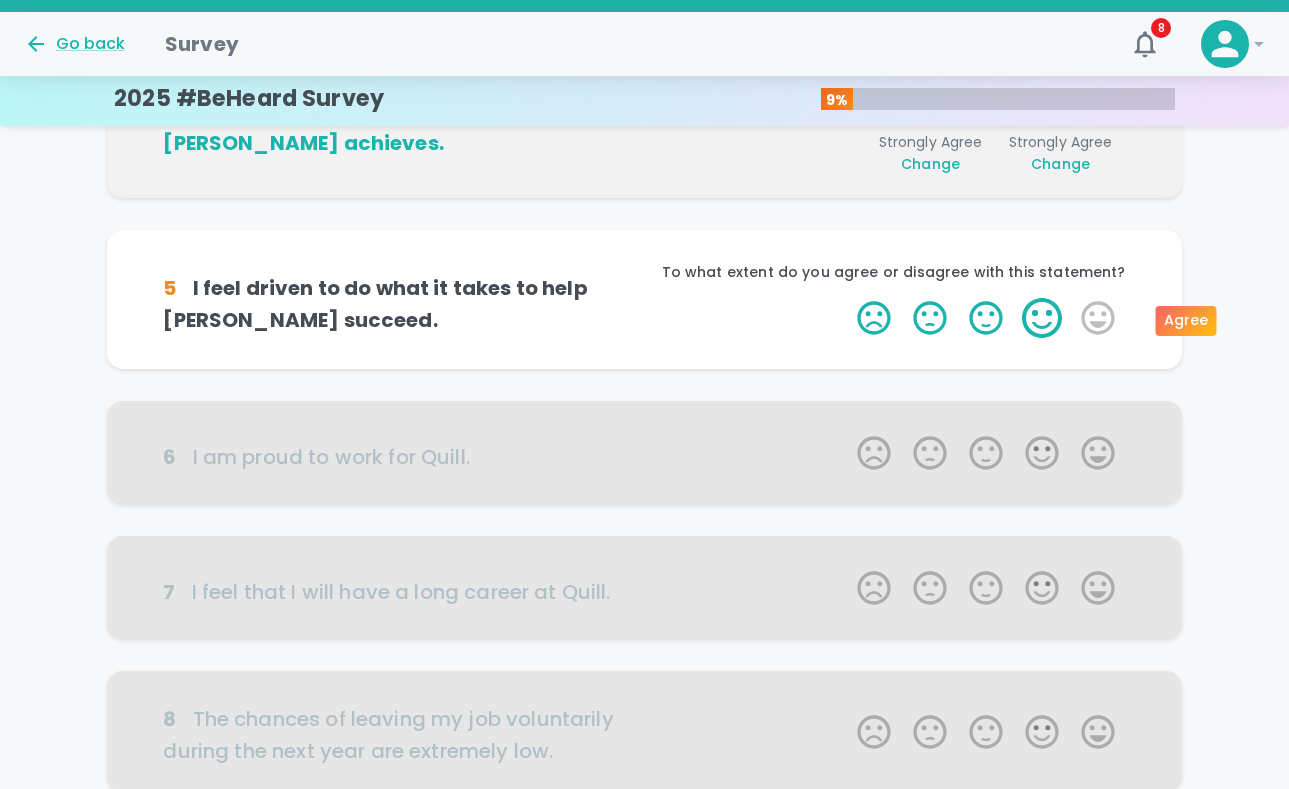 click on "4 Stars" at bounding box center (1042, 318) 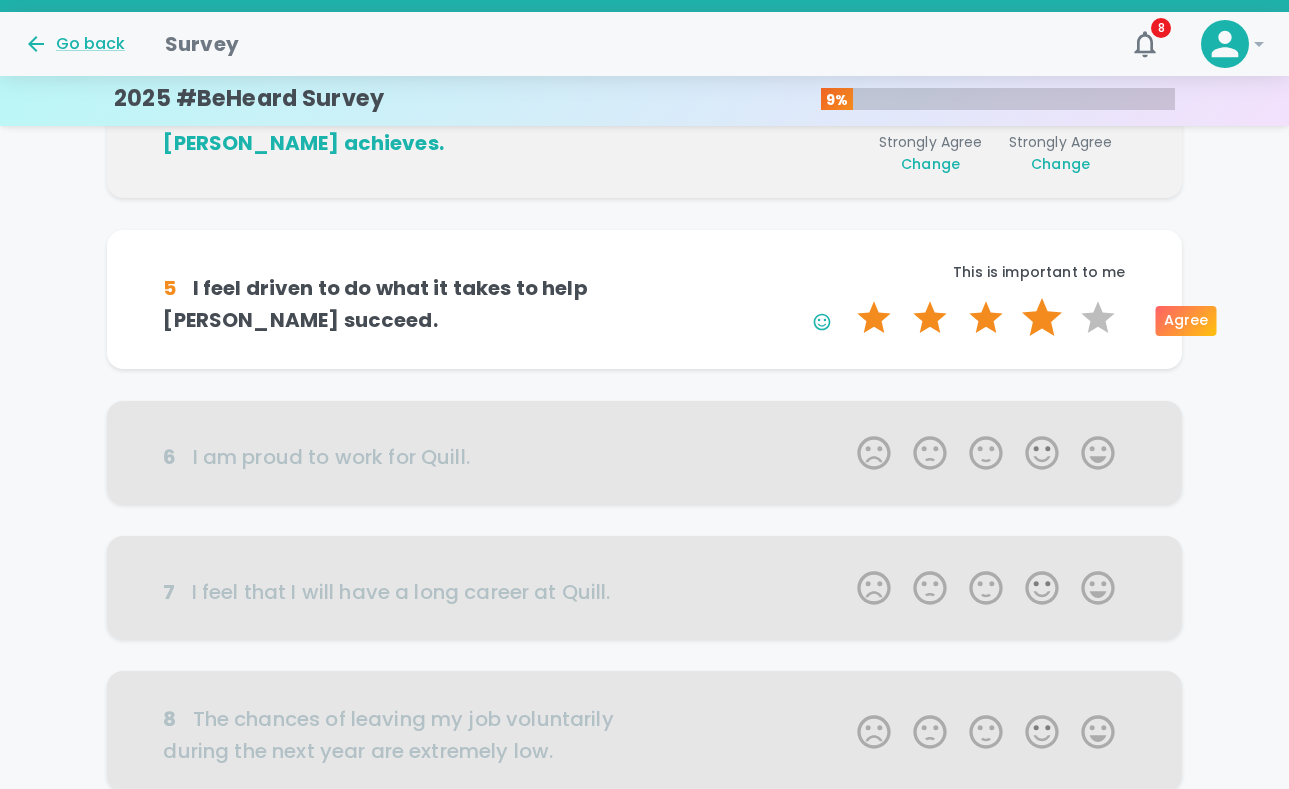click on "4 Stars" at bounding box center (1042, 318) 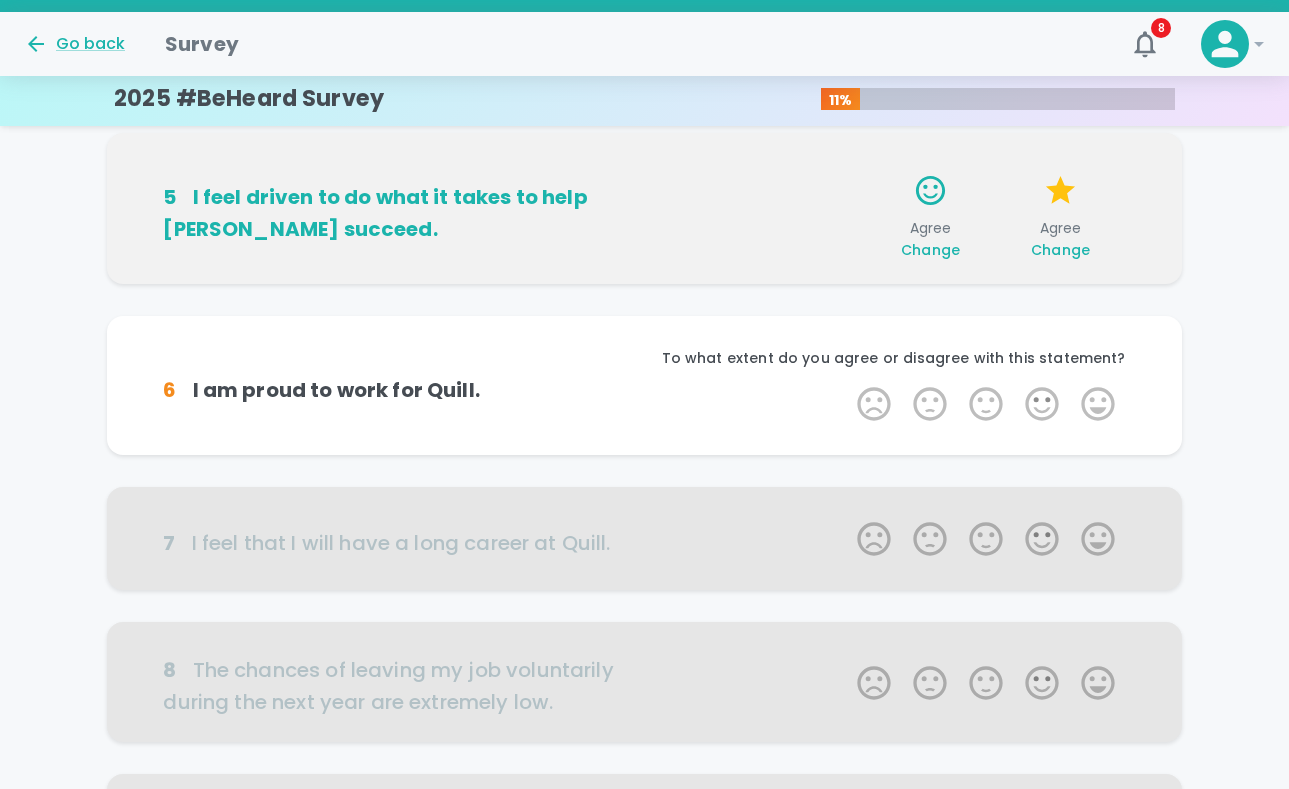 scroll, scrollTop: 848, scrollLeft: 0, axis: vertical 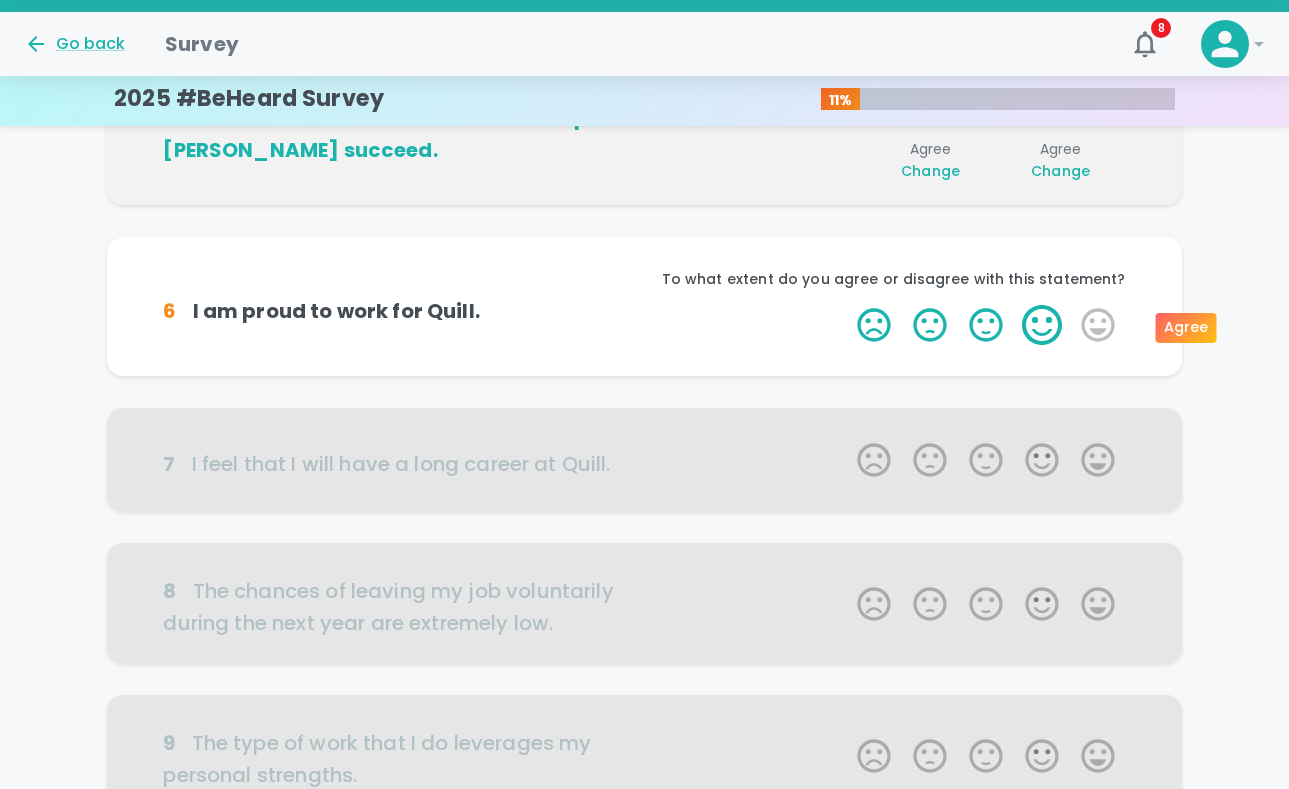 click on "4 Stars" at bounding box center (1042, 325) 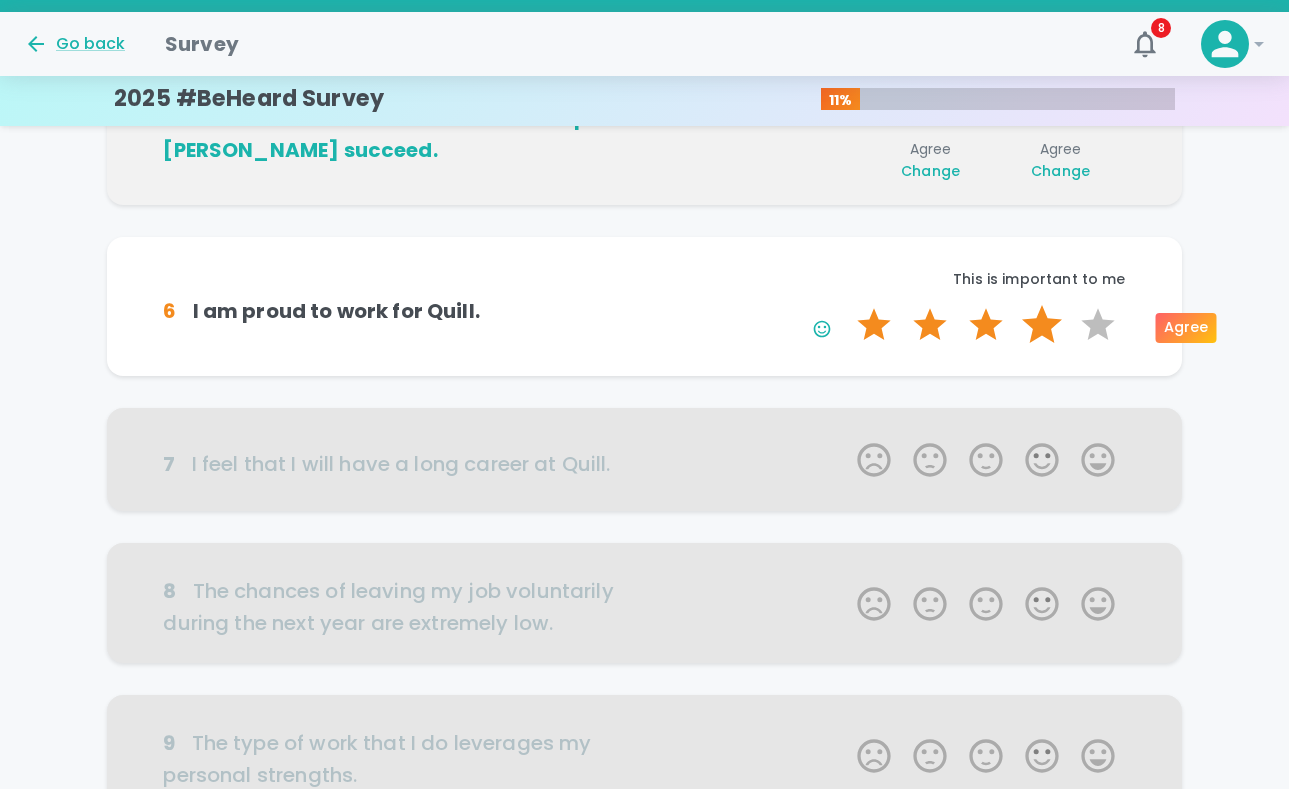click on "4 Stars" at bounding box center (1042, 325) 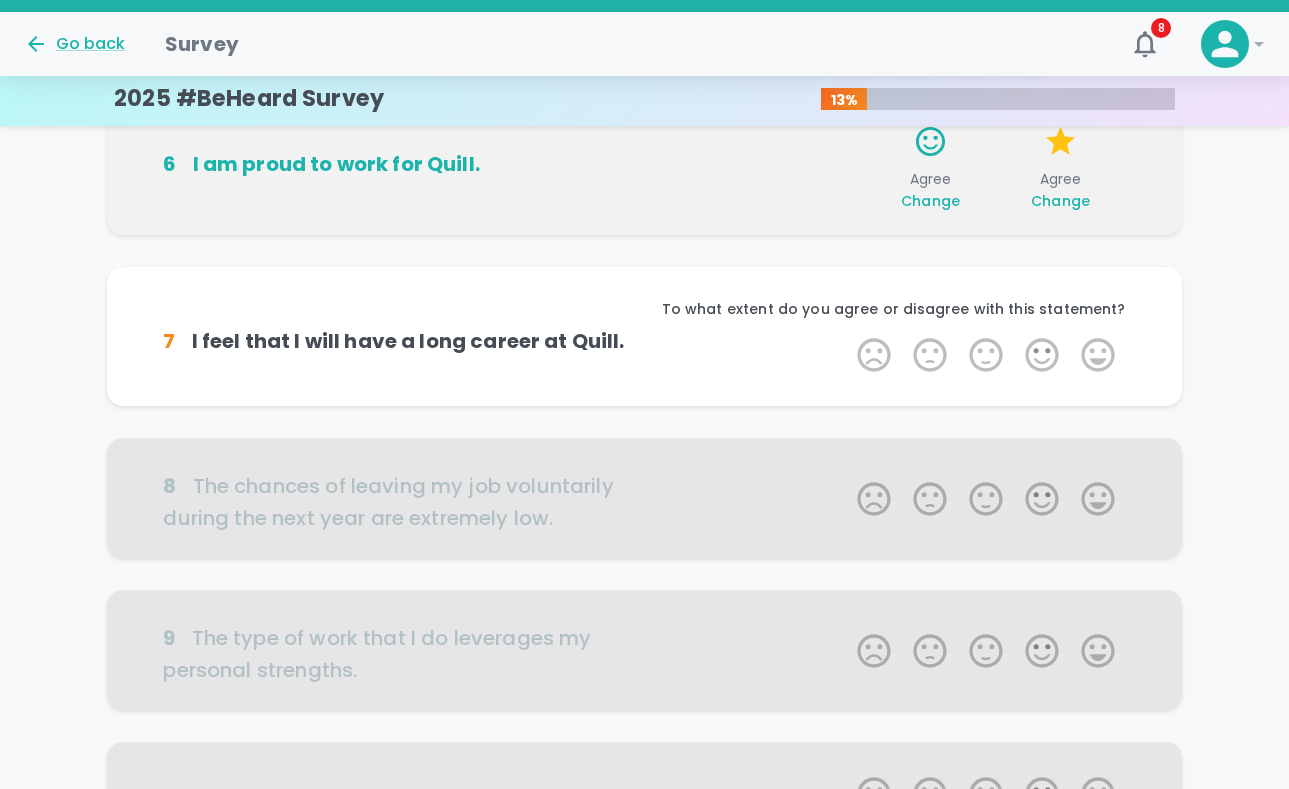 scroll, scrollTop: 1024, scrollLeft: 0, axis: vertical 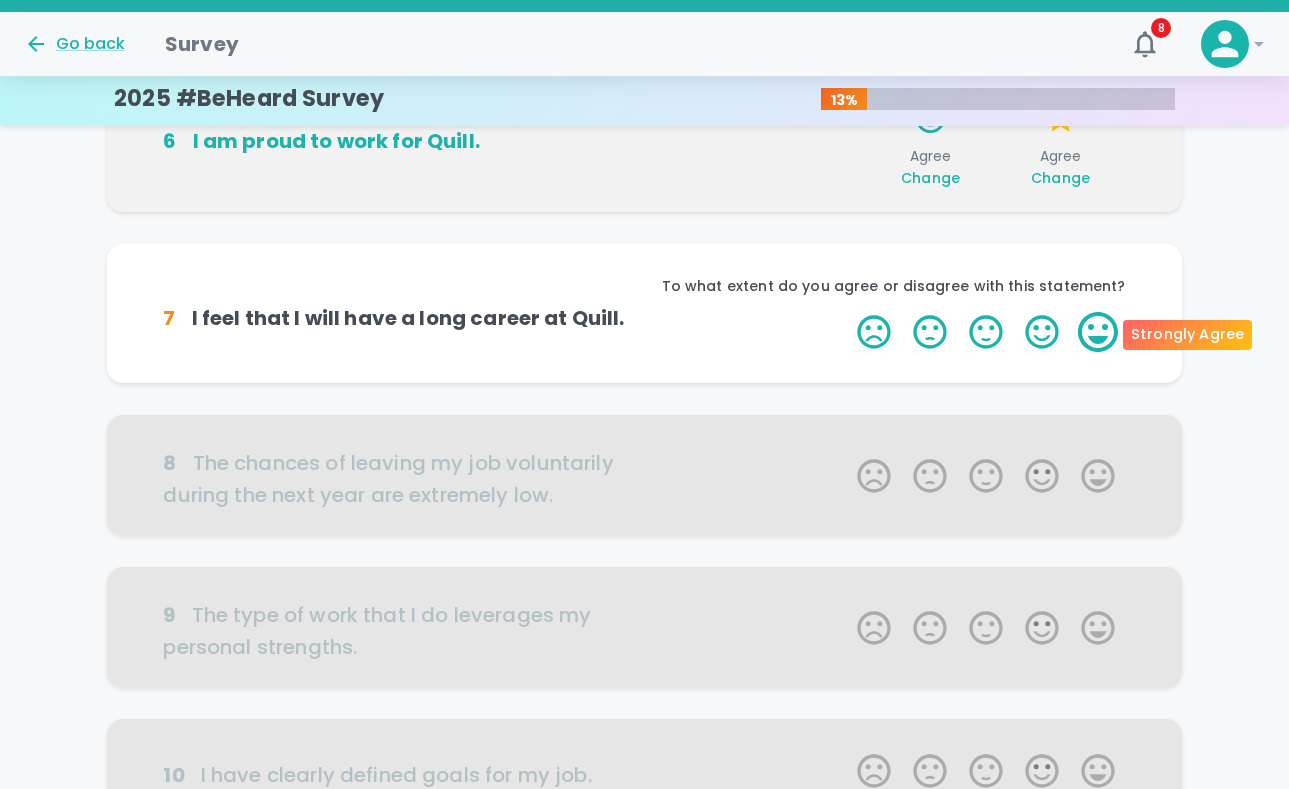 click on "5 Stars" at bounding box center (1098, 332) 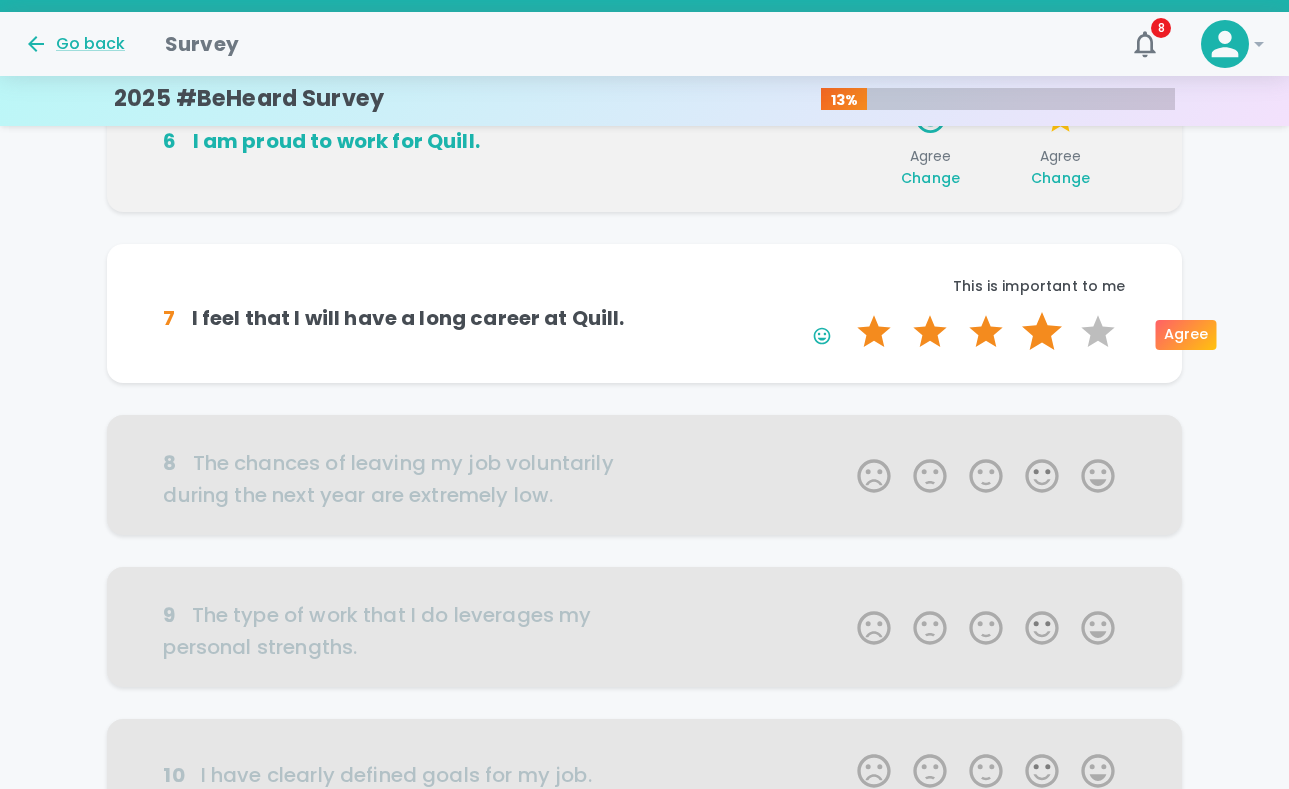 click on "4 Stars" at bounding box center (1042, 332) 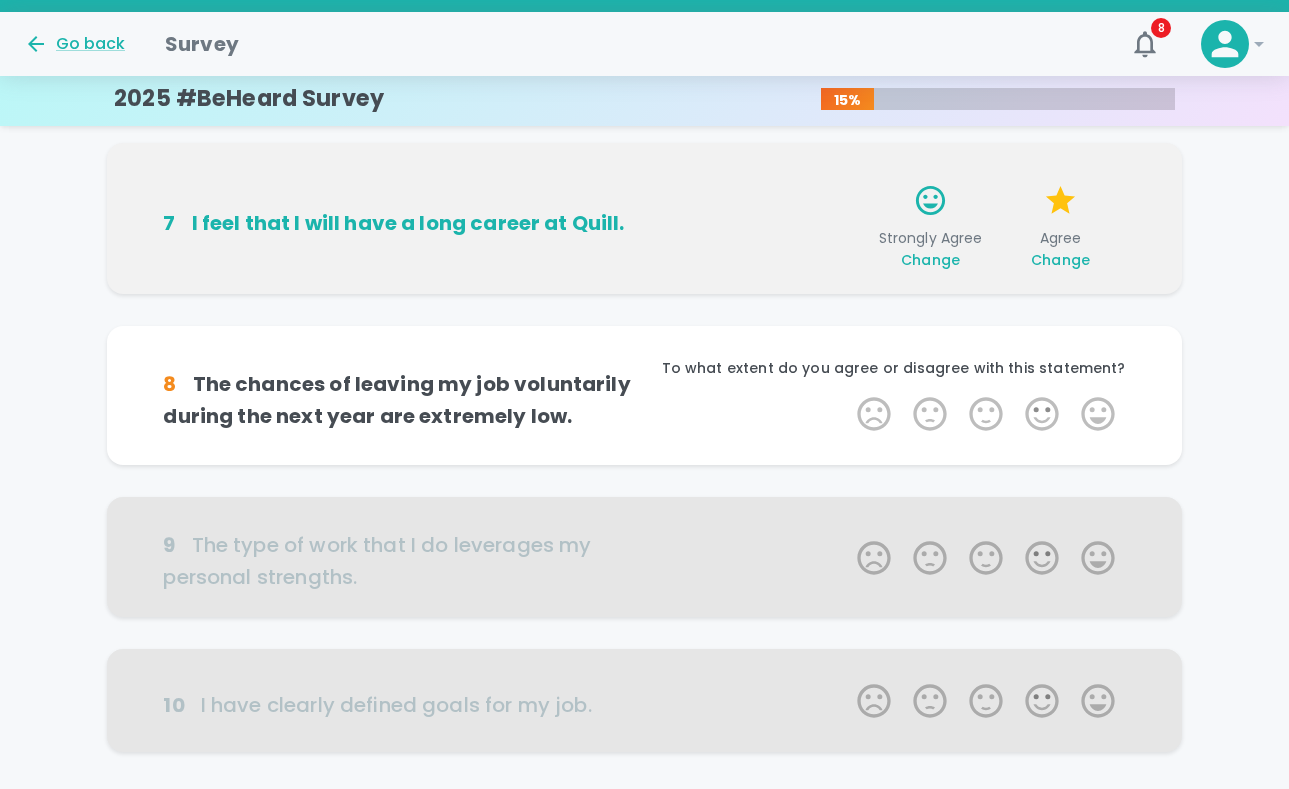 scroll, scrollTop: 1200, scrollLeft: 0, axis: vertical 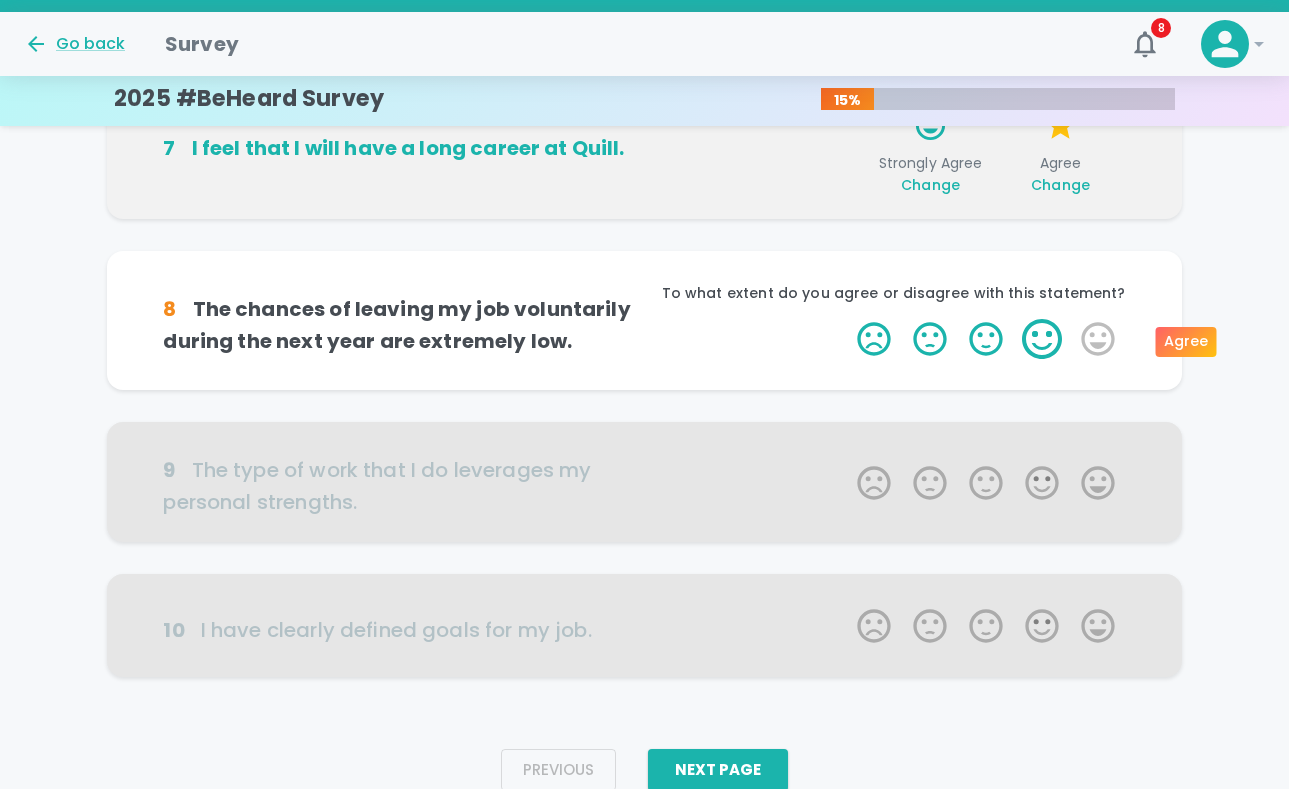 click on "4 Stars" at bounding box center [1042, 339] 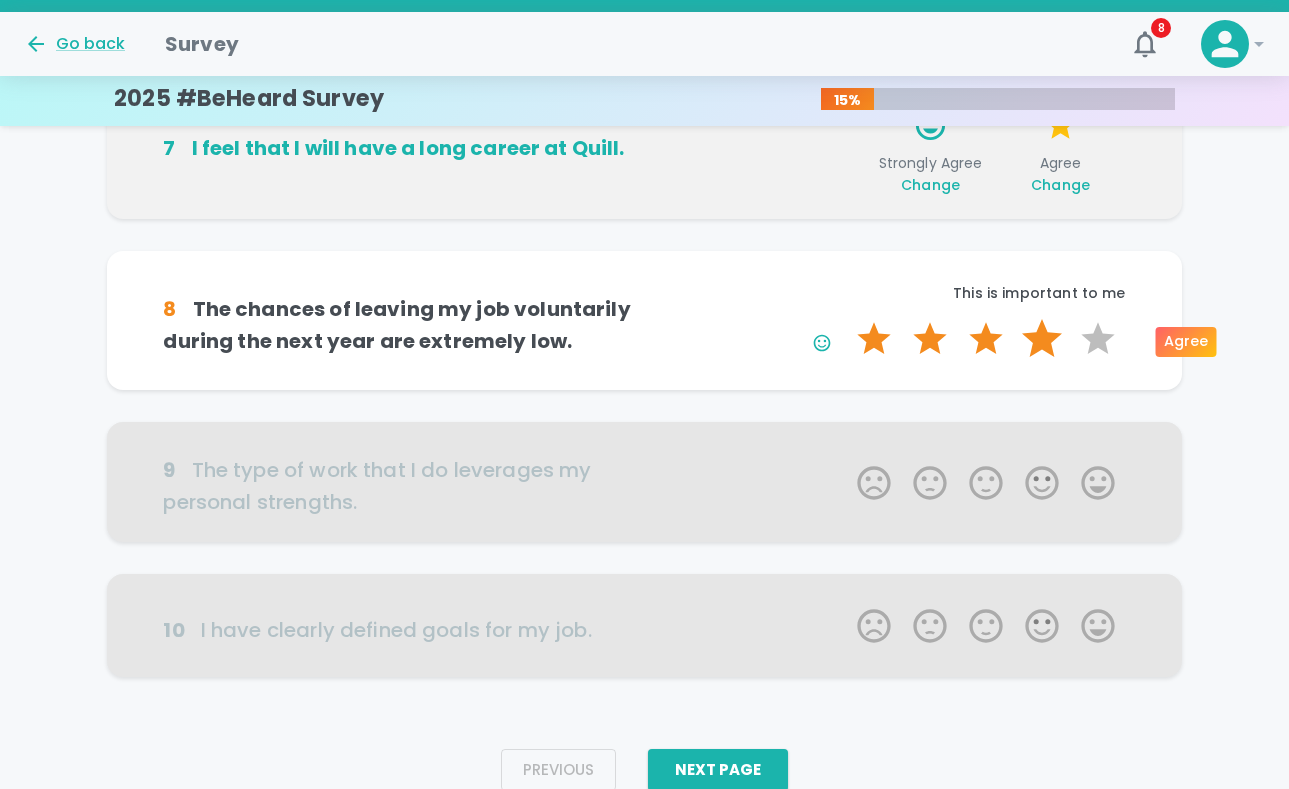 click on "4 Stars" at bounding box center (1042, 339) 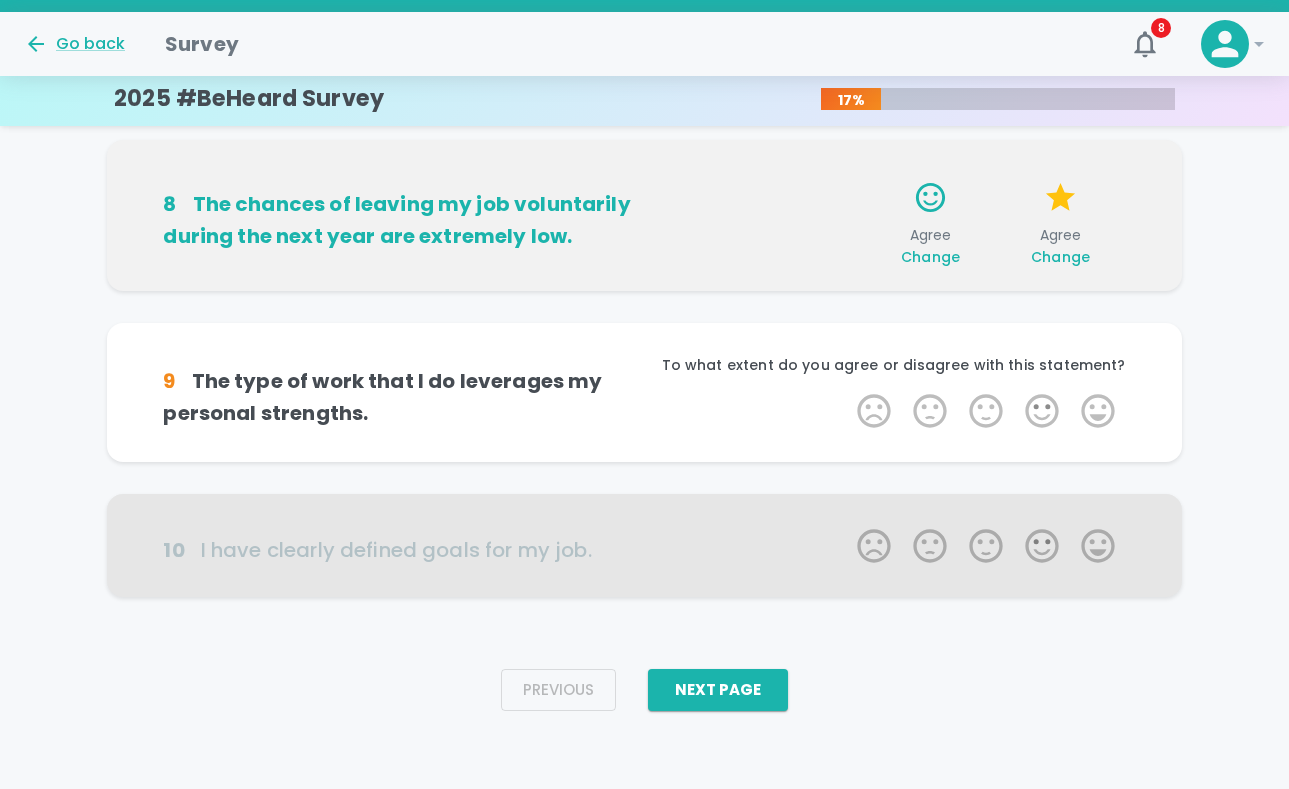scroll, scrollTop: 1312, scrollLeft: 0, axis: vertical 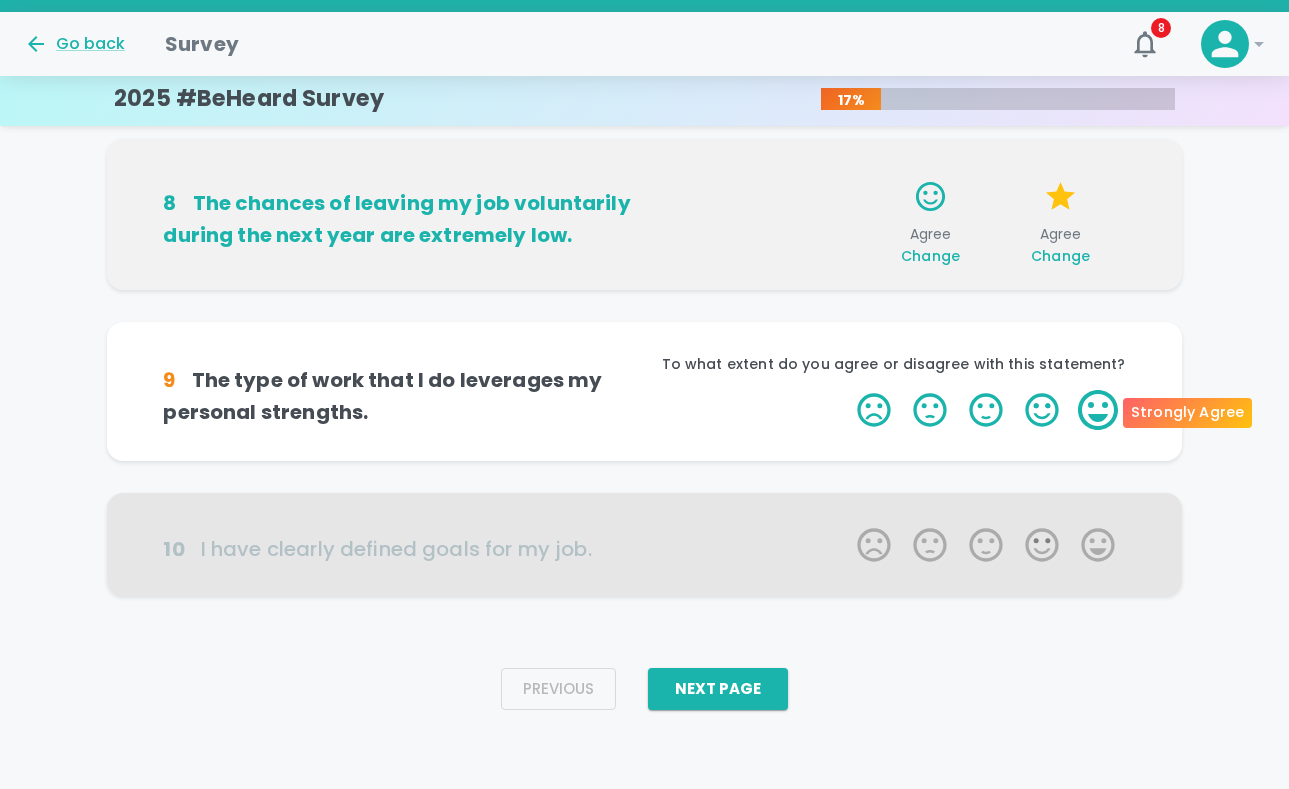 click on "5 Stars" at bounding box center (1098, 410) 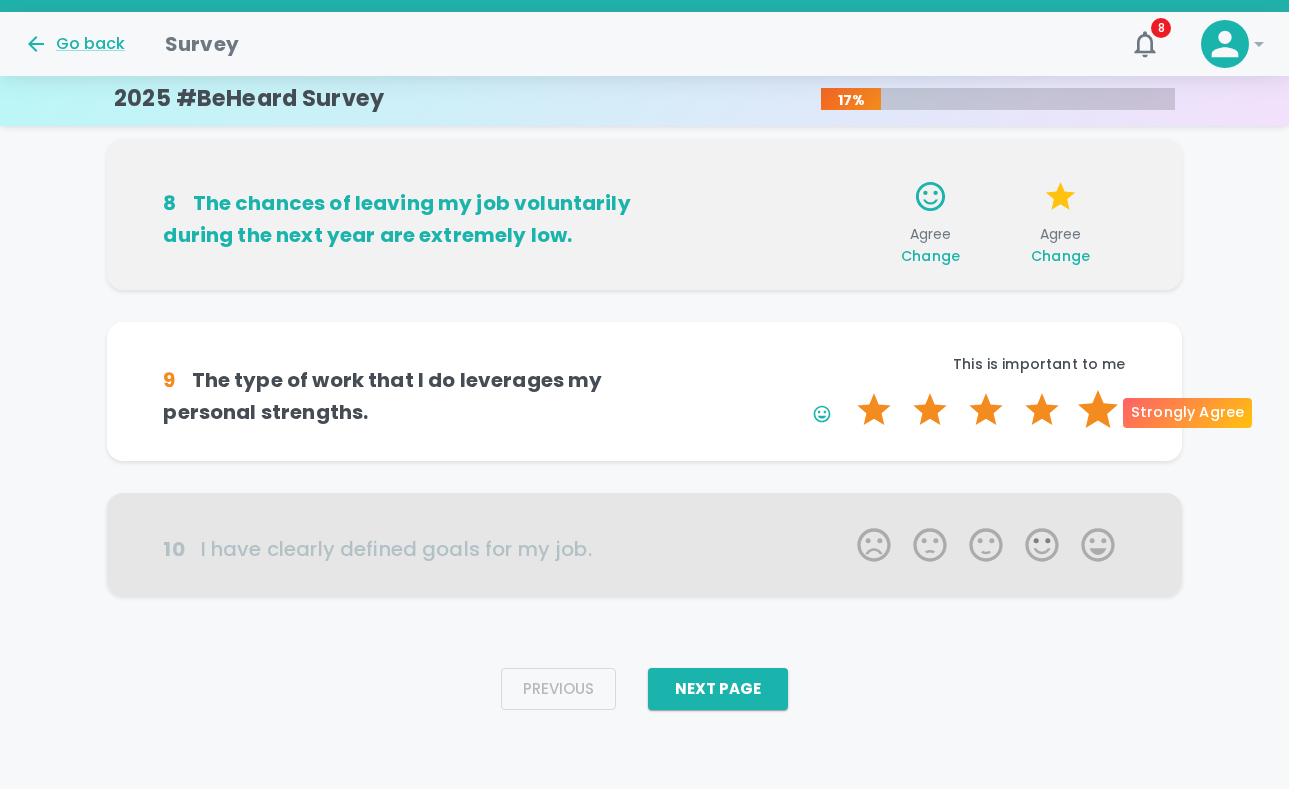 click on "5 Stars" at bounding box center [1098, 410] 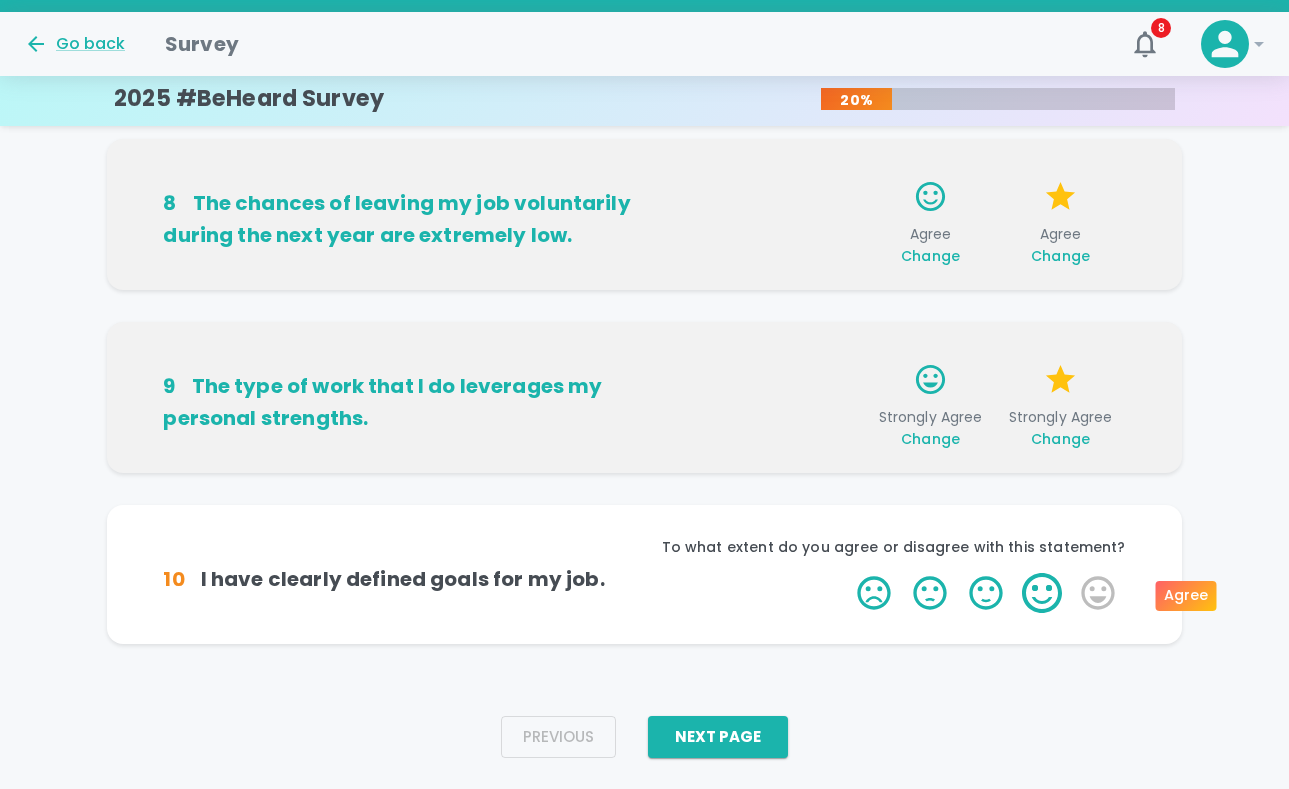 click on "4 Stars" at bounding box center (1042, 593) 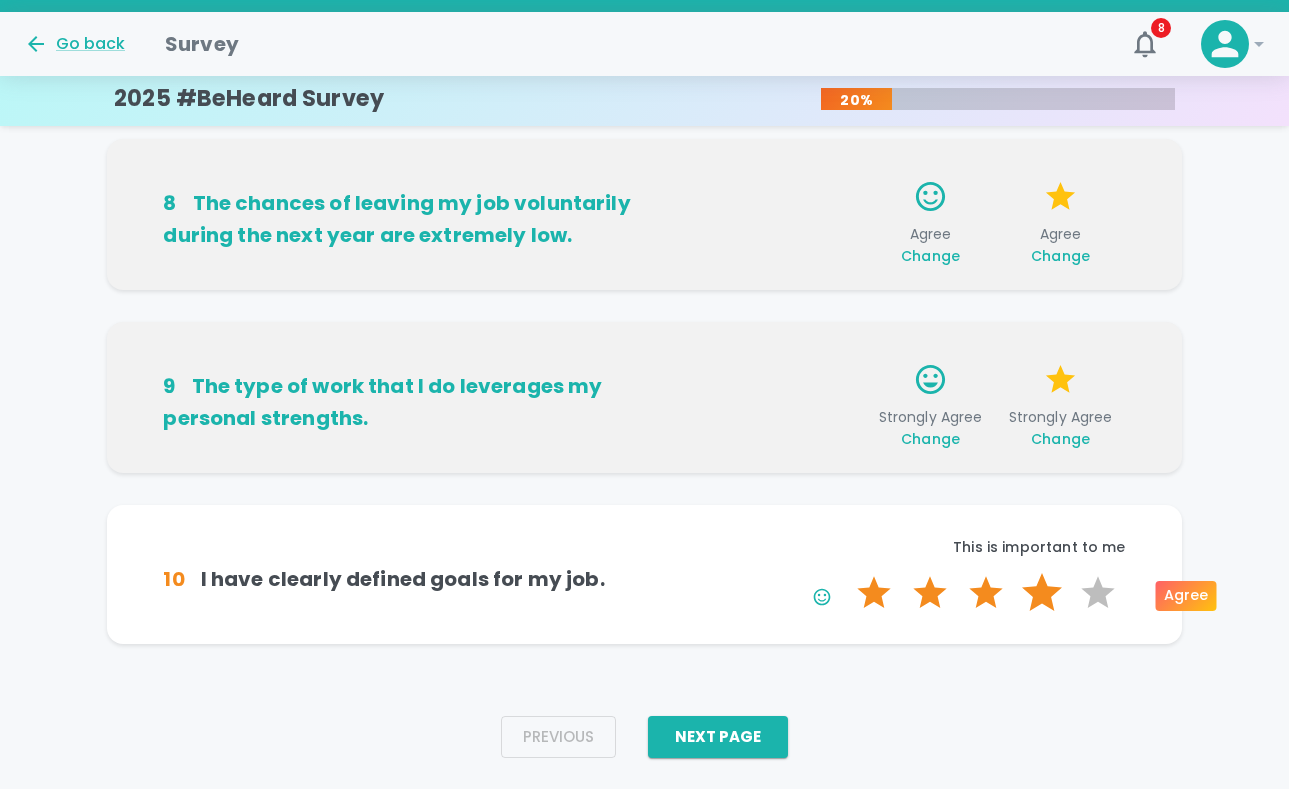 click on "4 Stars" at bounding box center (1042, 593) 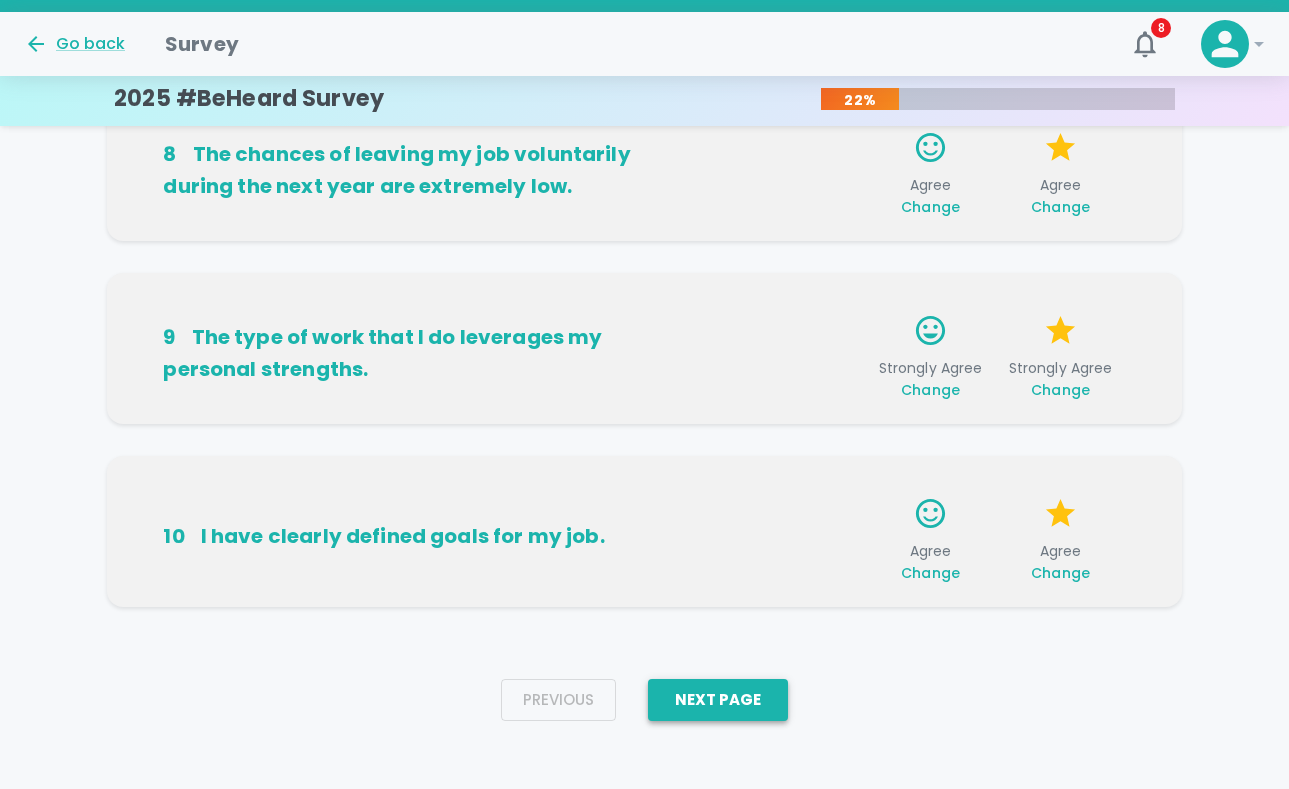click on "Next Page" at bounding box center [718, 700] 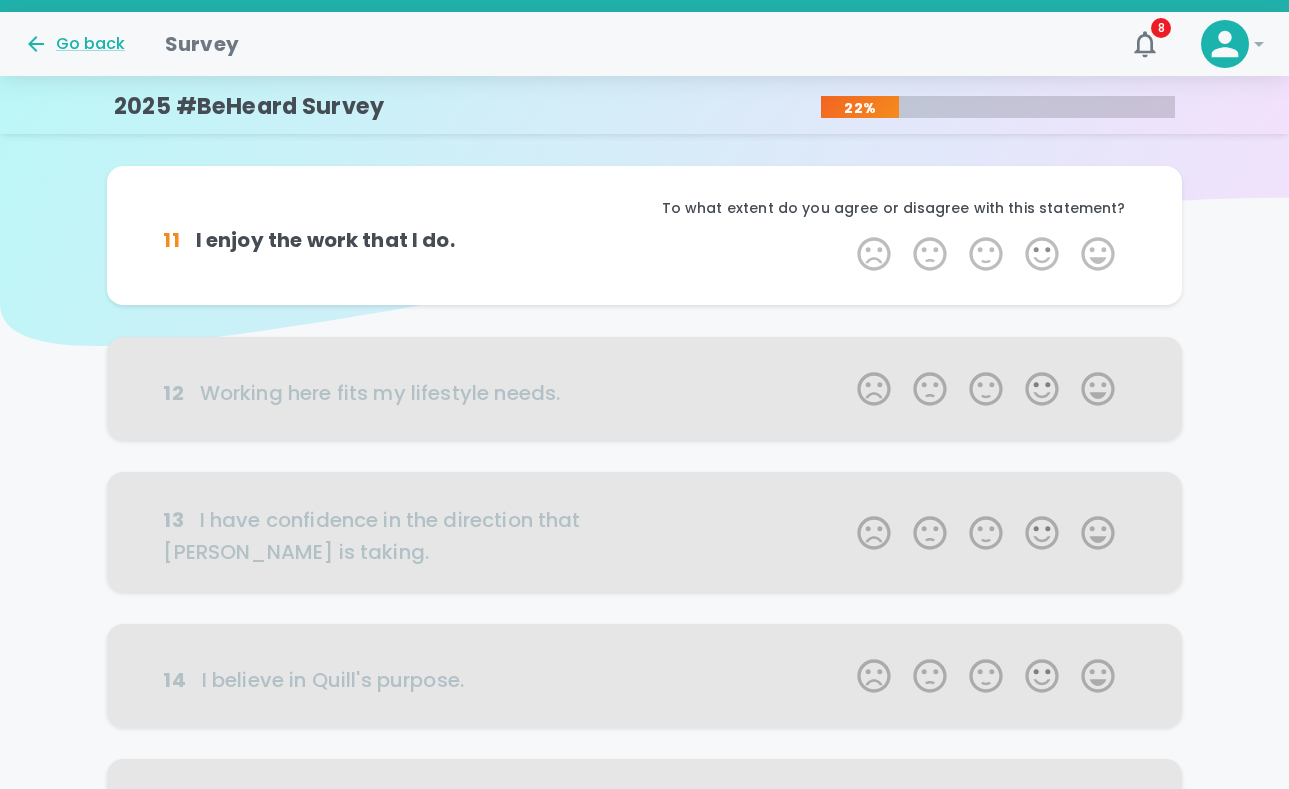 scroll, scrollTop: 0, scrollLeft: 0, axis: both 